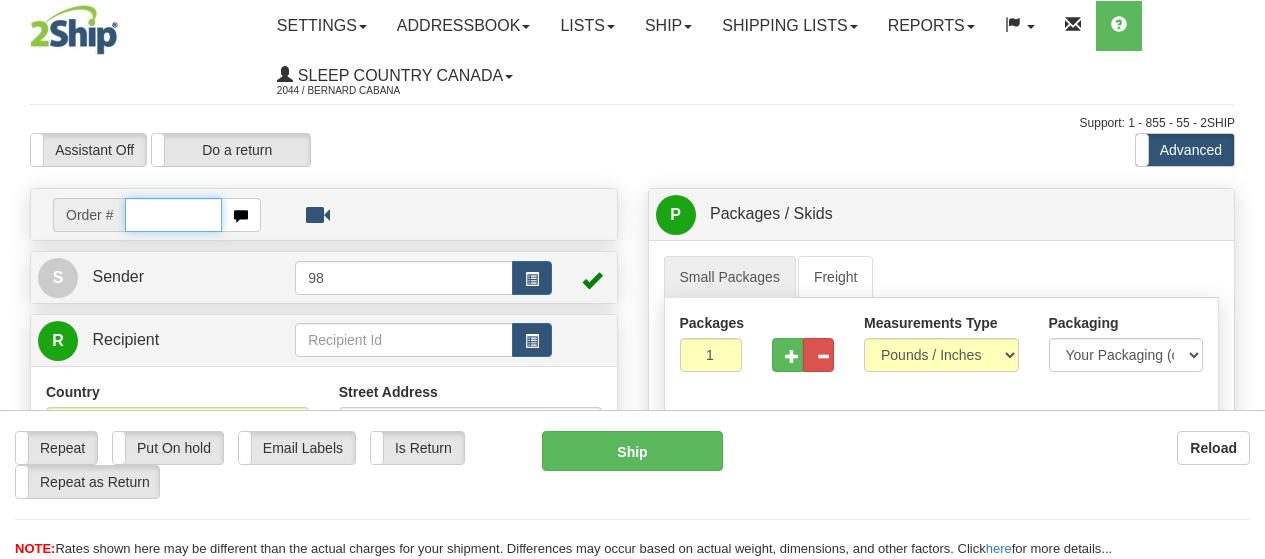 scroll, scrollTop: 0, scrollLeft: 0, axis: both 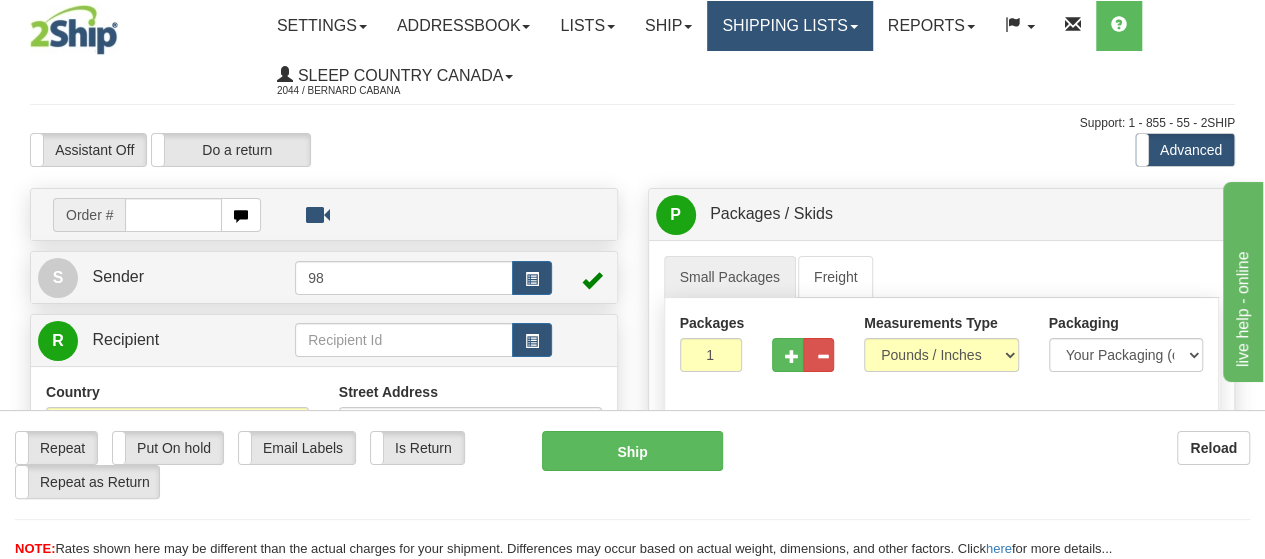 click on "Shipping lists" at bounding box center (789, 26) 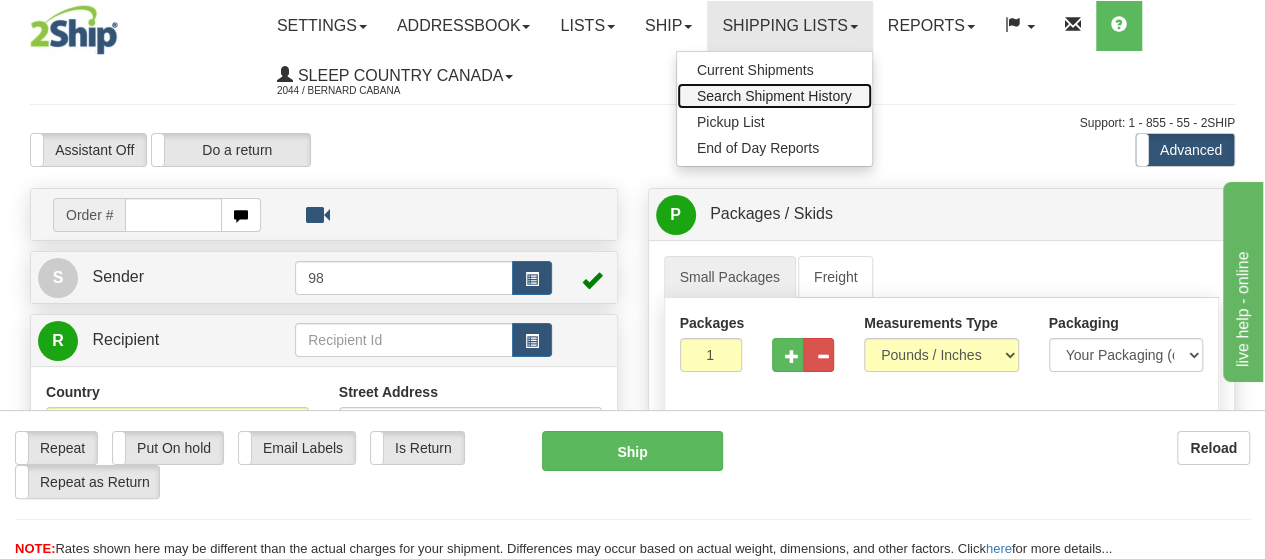 click on "Search Shipment History" at bounding box center [774, 96] 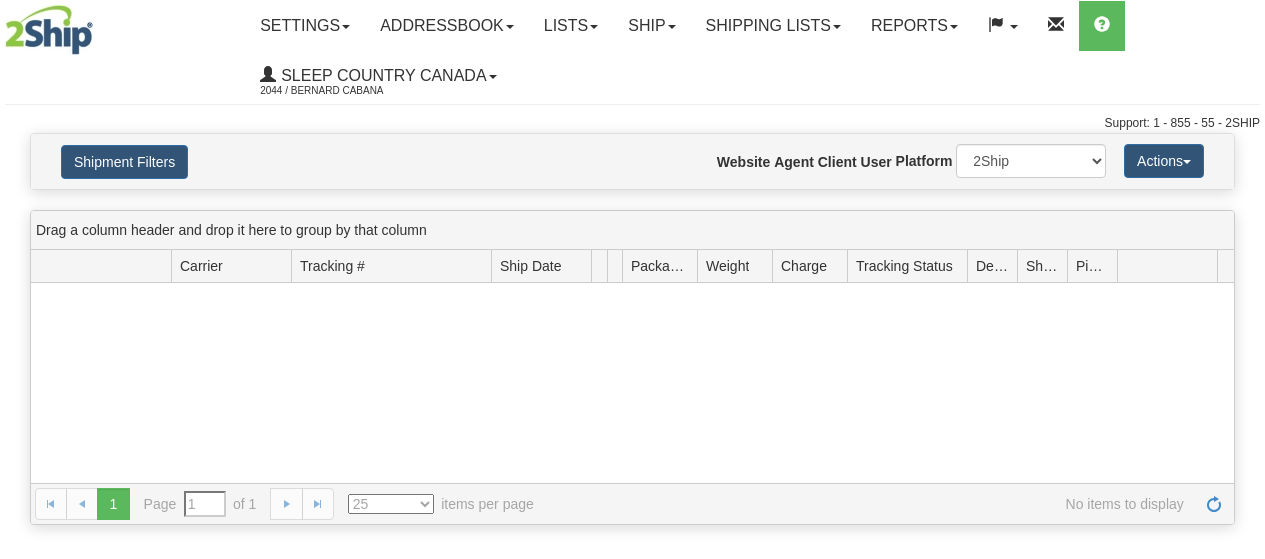 scroll, scrollTop: 0, scrollLeft: 0, axis: both 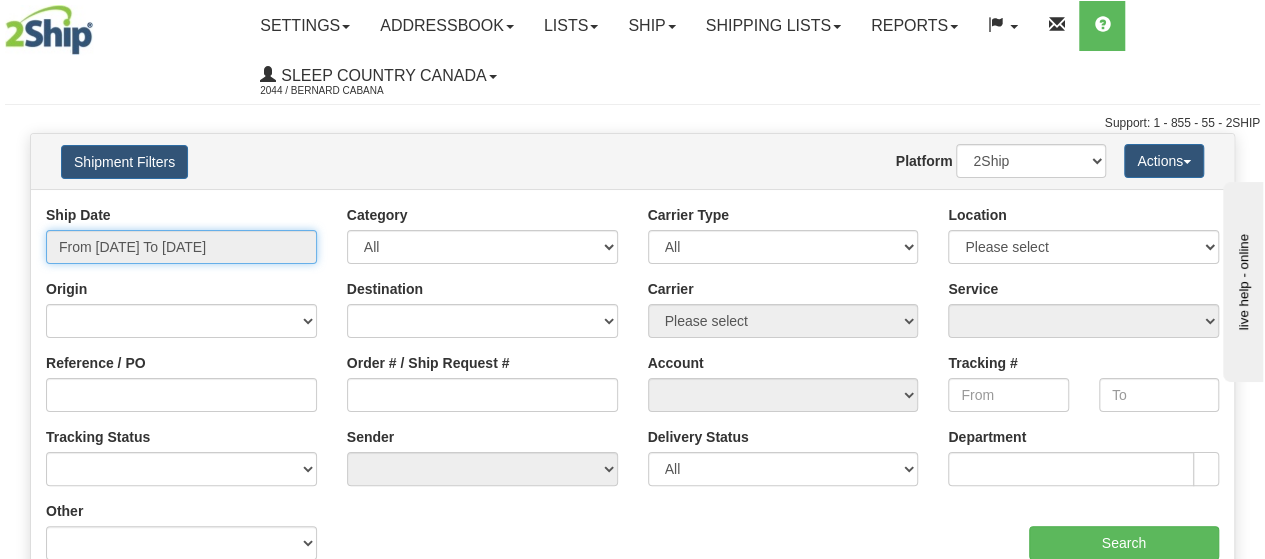 click on "From [DATE] To [DATE]" at bounding box center (181, 247) 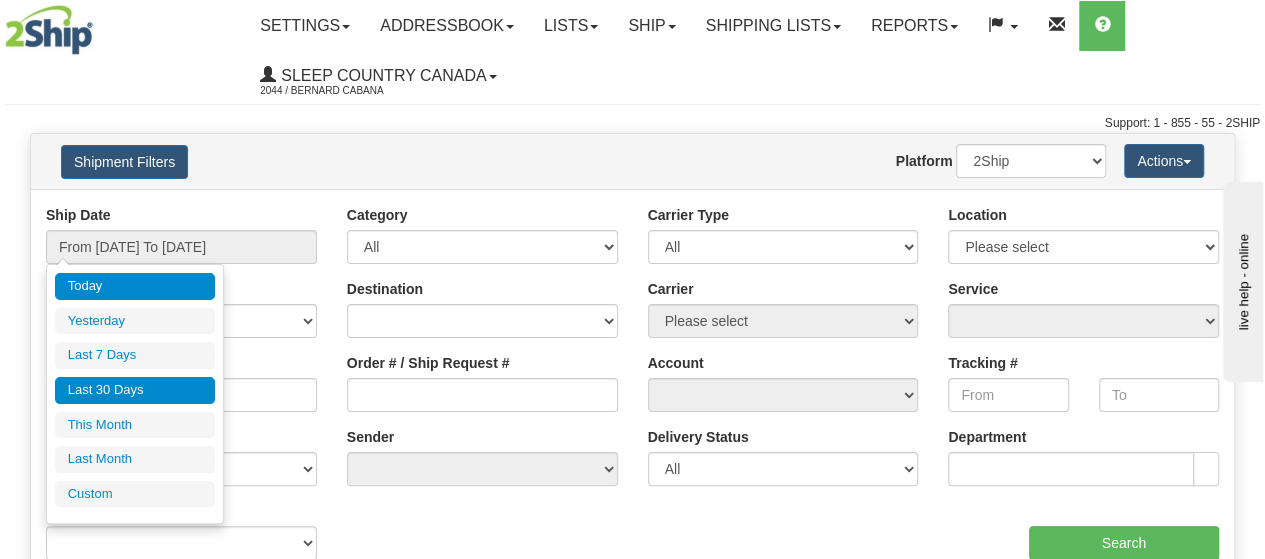 click on "Last 30 Days" at bounding box center [135, 390] 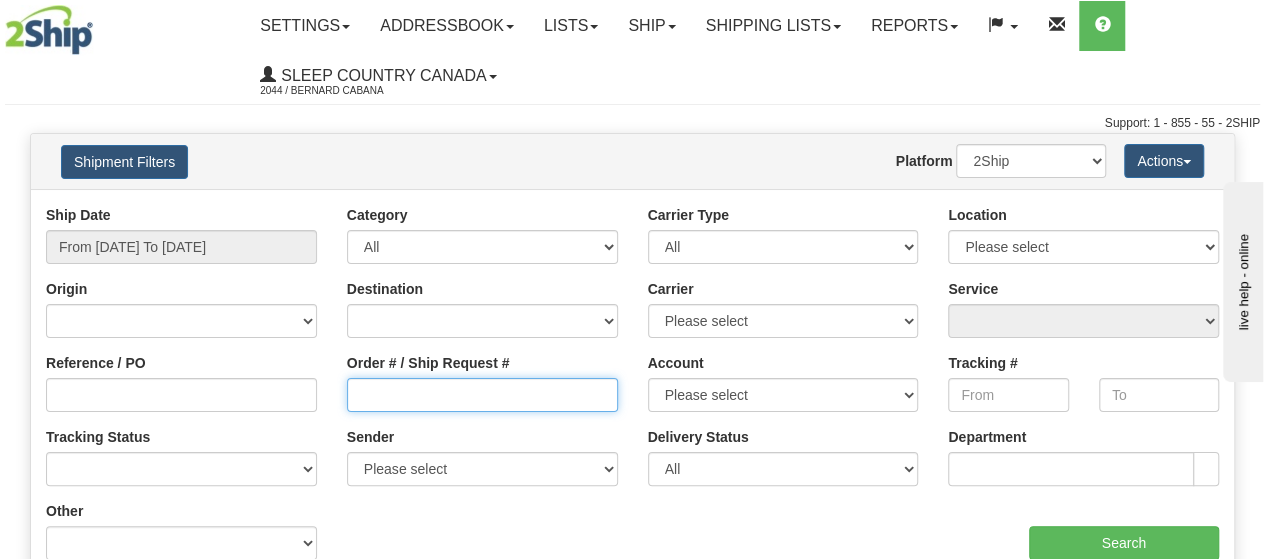 click on "Order # / Ship Request #" at bounding box center [482, 395] 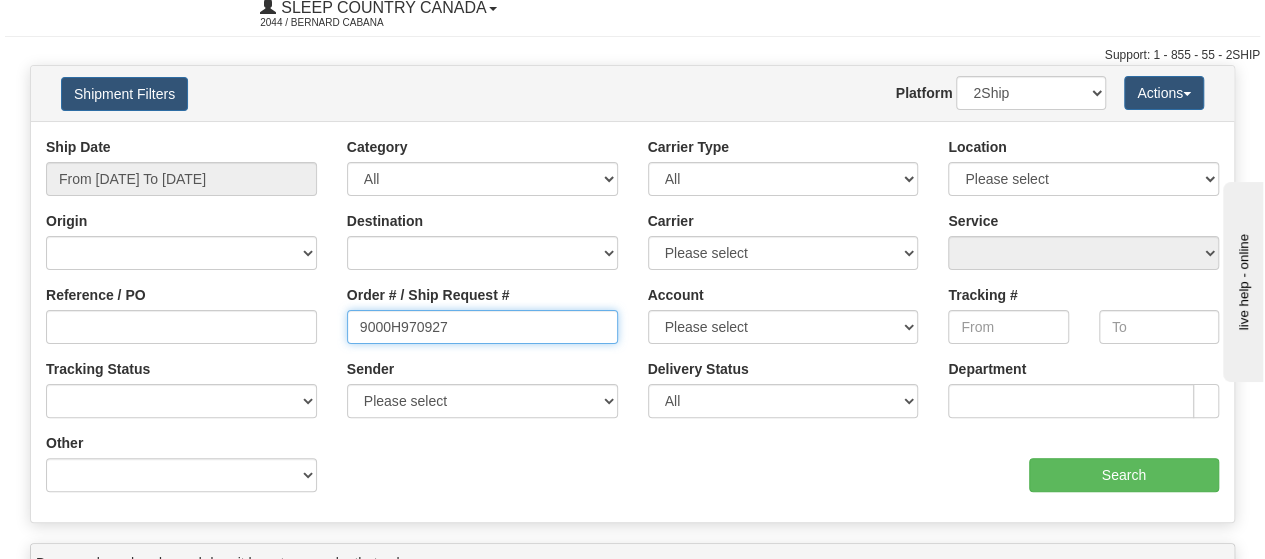 scroll, scrollTop: 100, scrollLeft: 0, axis: vertical 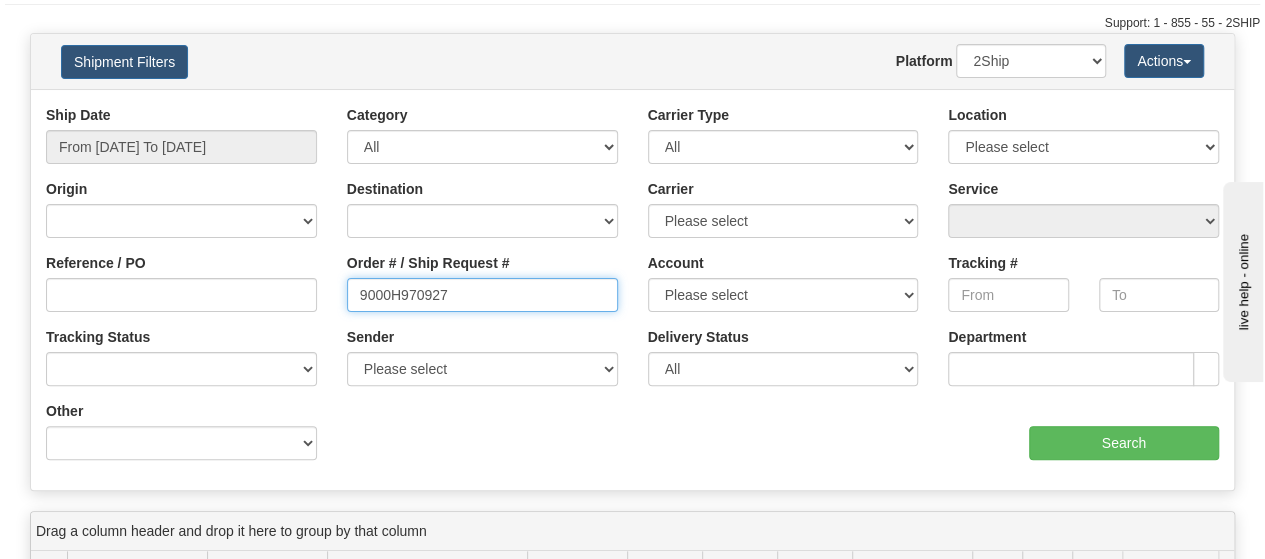 type on "9000H970927" 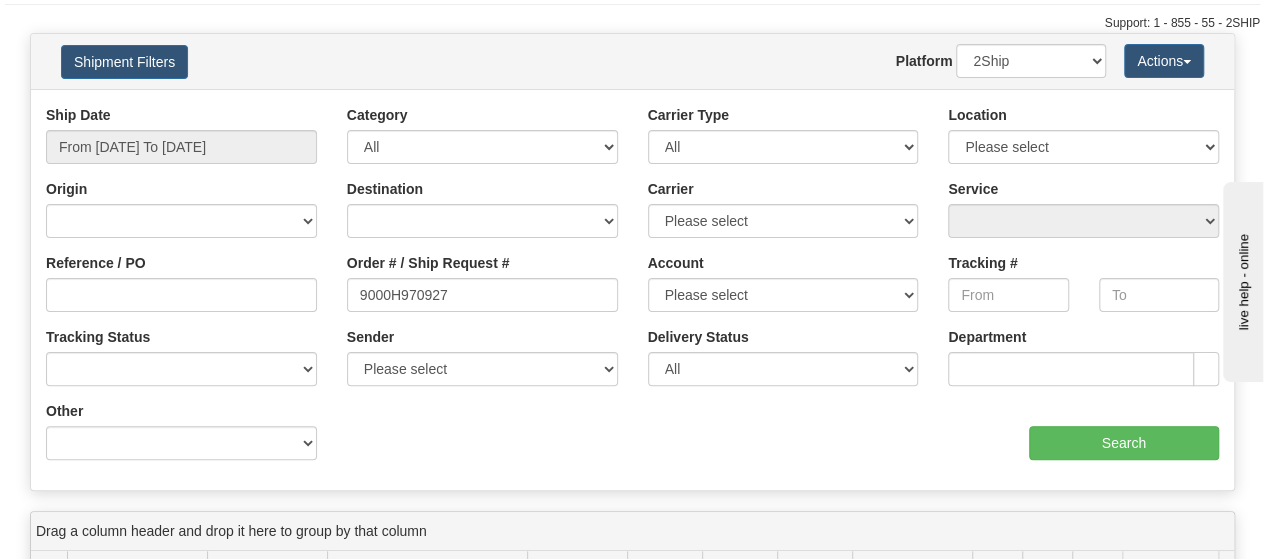 click on "Ship Date
From [DATE] To [DATE]
Category
All
Inbound
Outbound
Carrier Type
All
Most Common
Small Package (Parcel / Courier)
International
Less Than Truckload (LTL / Skids / Palettes)
Full Truckload (FTL / Skids / Palettes)
Air Freight
Same Day
Postal
Location
Please select 93" at bounding box center (632, 290) 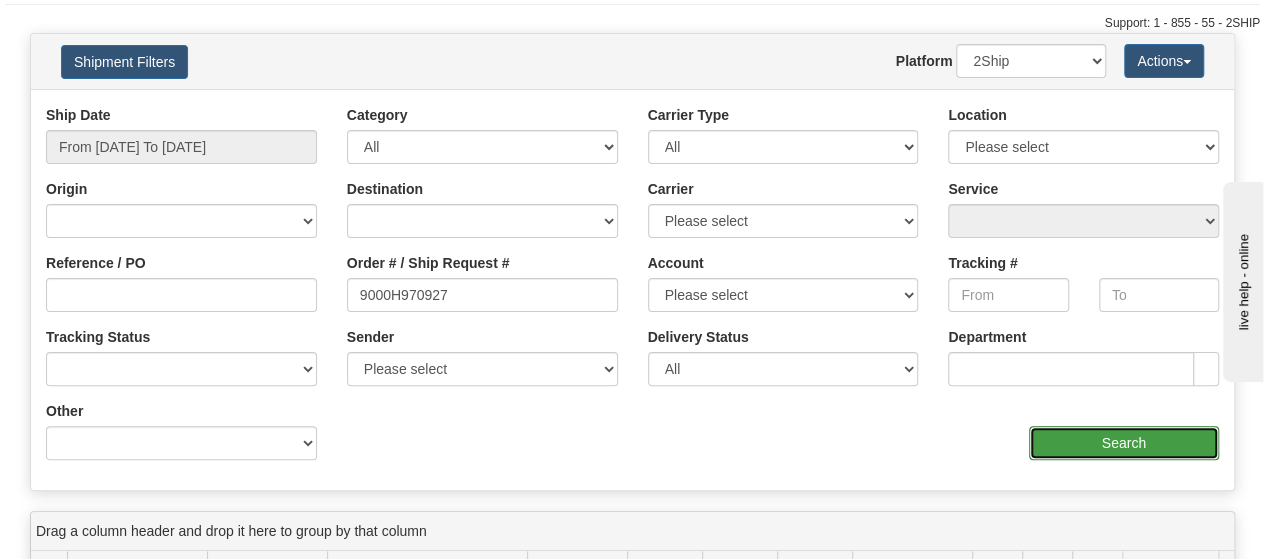 click on "Search" at bounding box center [1124, 443] 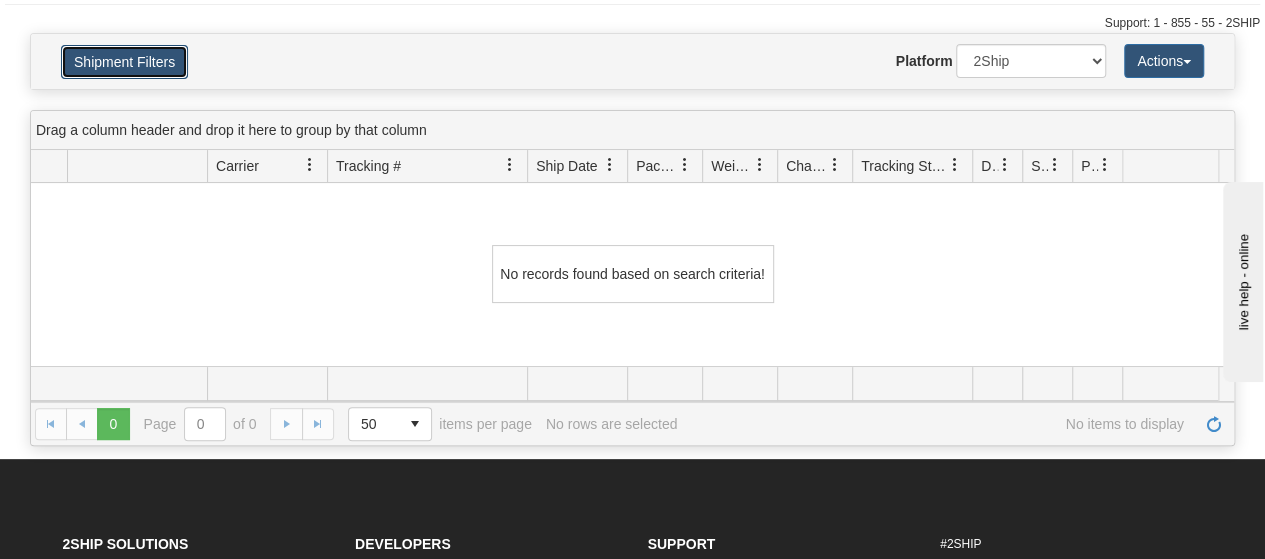 click on "Shipment Filters" at bounding box center (124, 62) 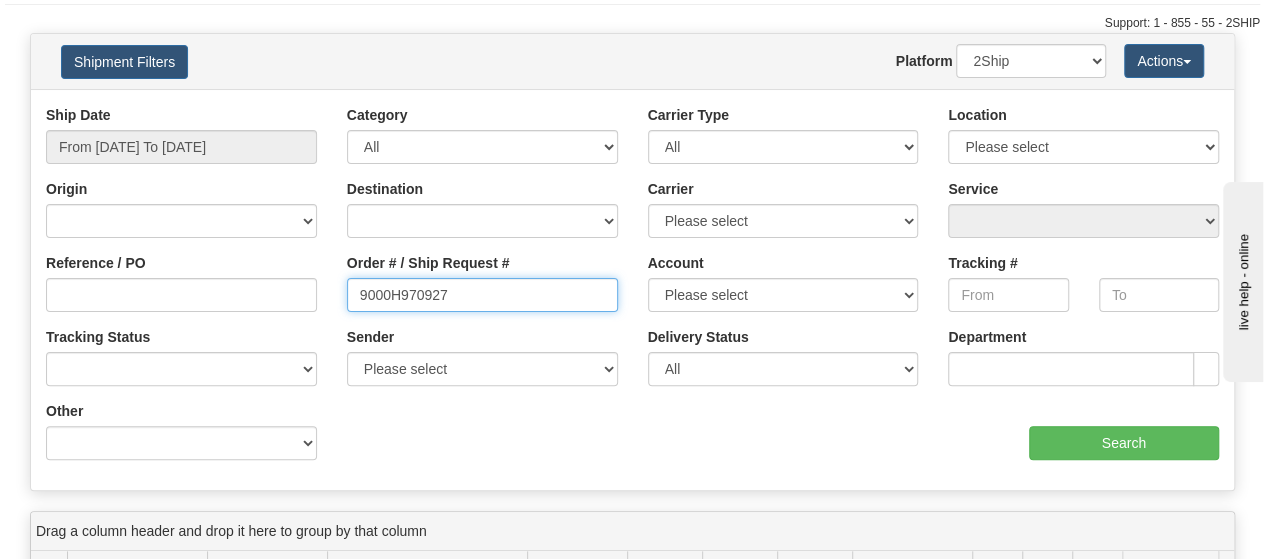 drag, startPoint x: 358, startPoint y: 294, endPoint x: 343, endPoint y: 295, distance: 15.033297 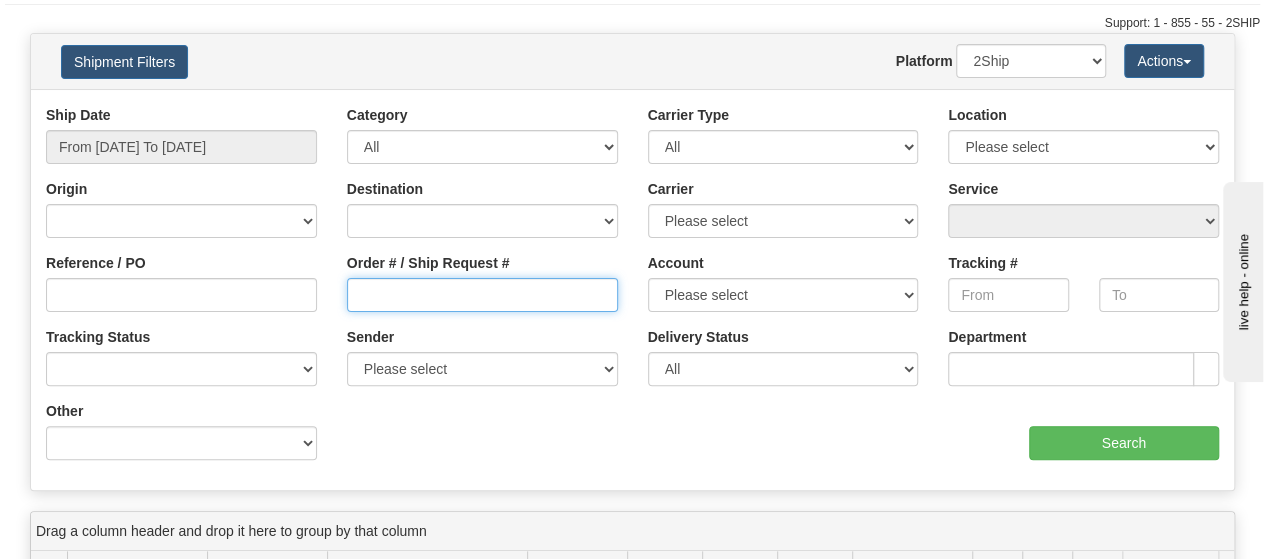 type 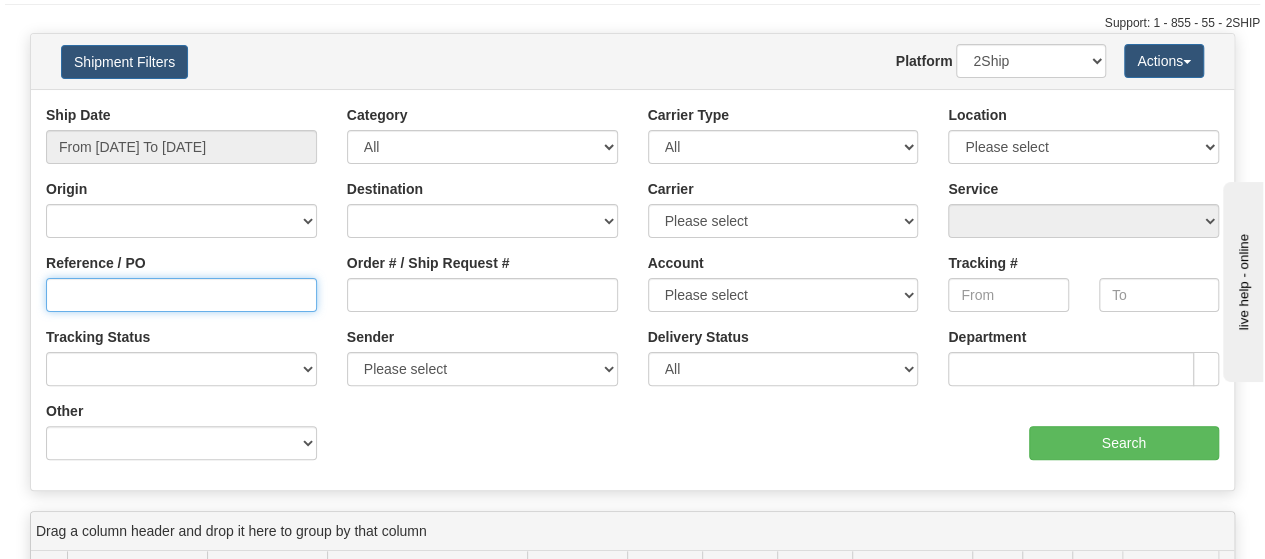 click on "Reference / PO" at bounding box center (181, 295) 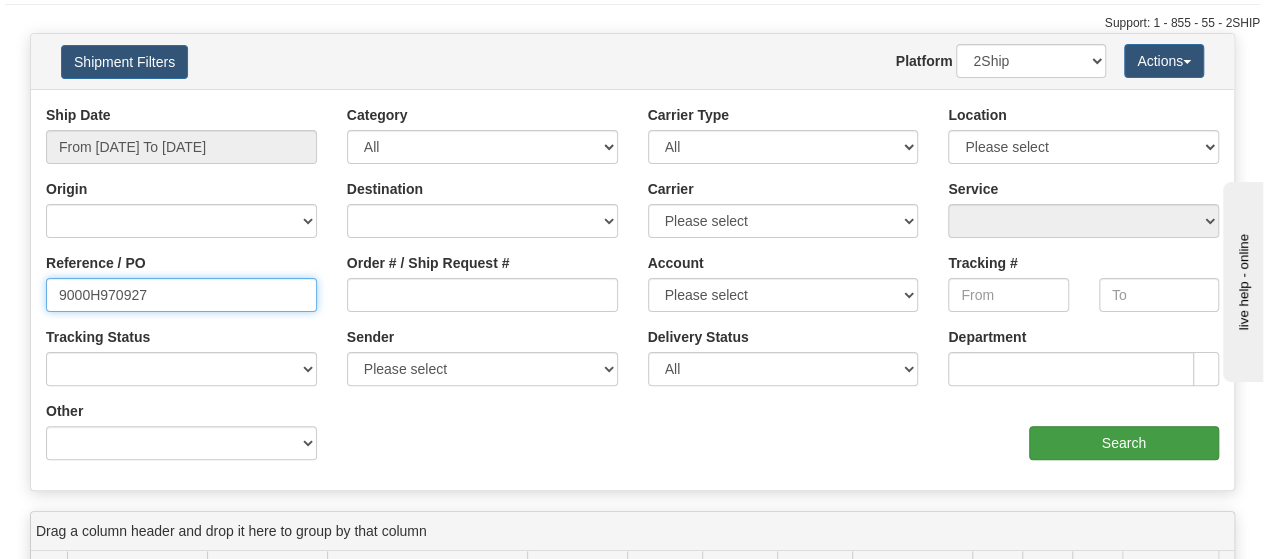 type on "9000H970927" 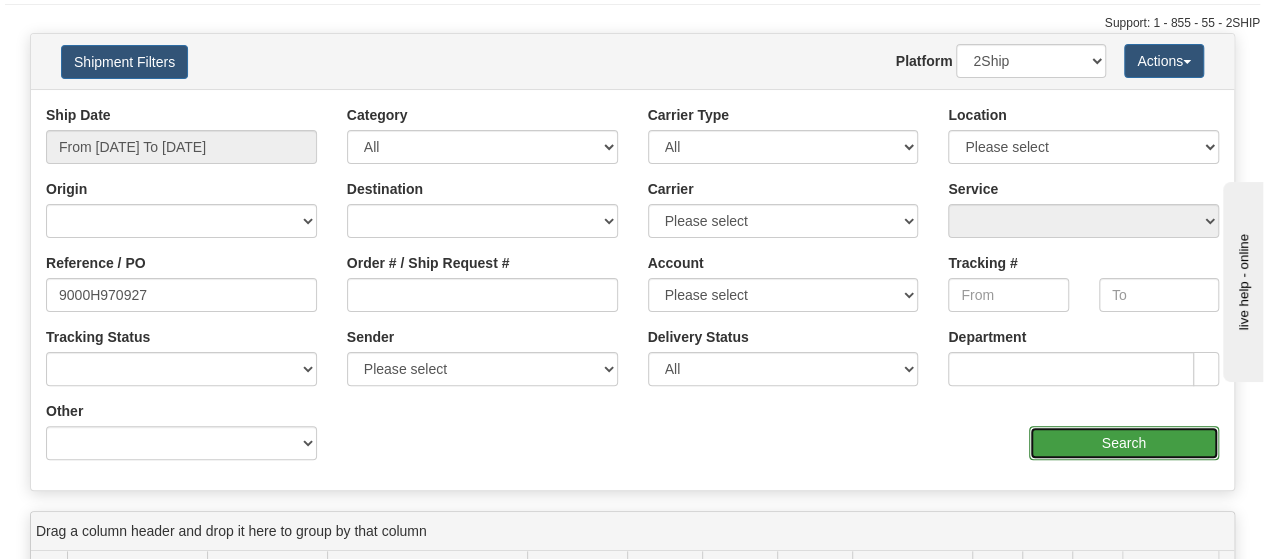 click on "Search" at bounding box center [1124, 443] 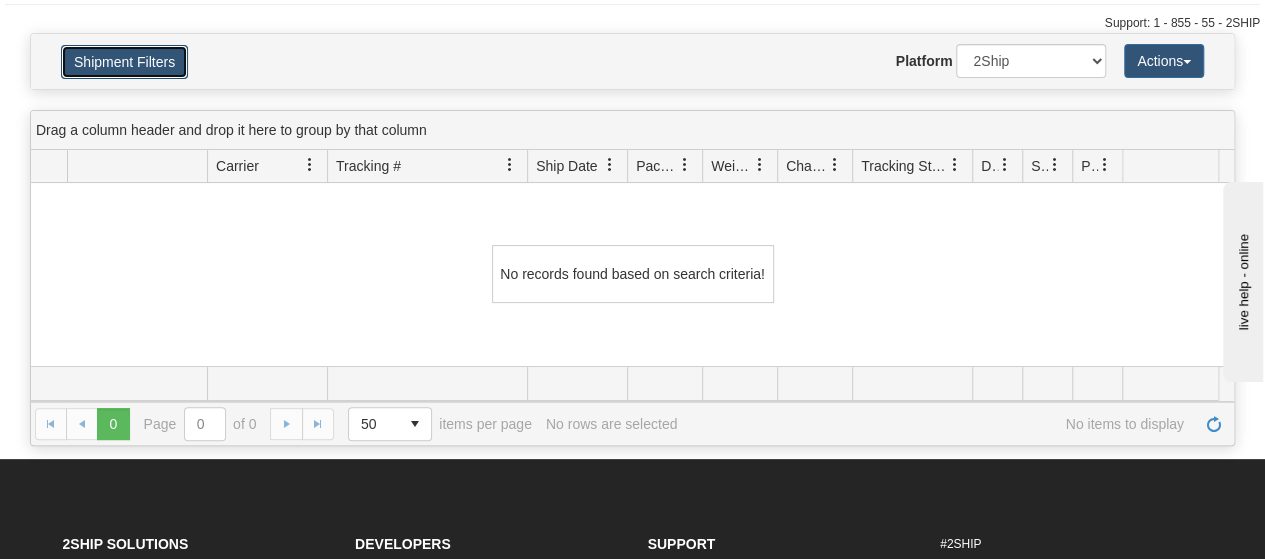 click on "Shipment Filters" at bounding box center (124, 62) 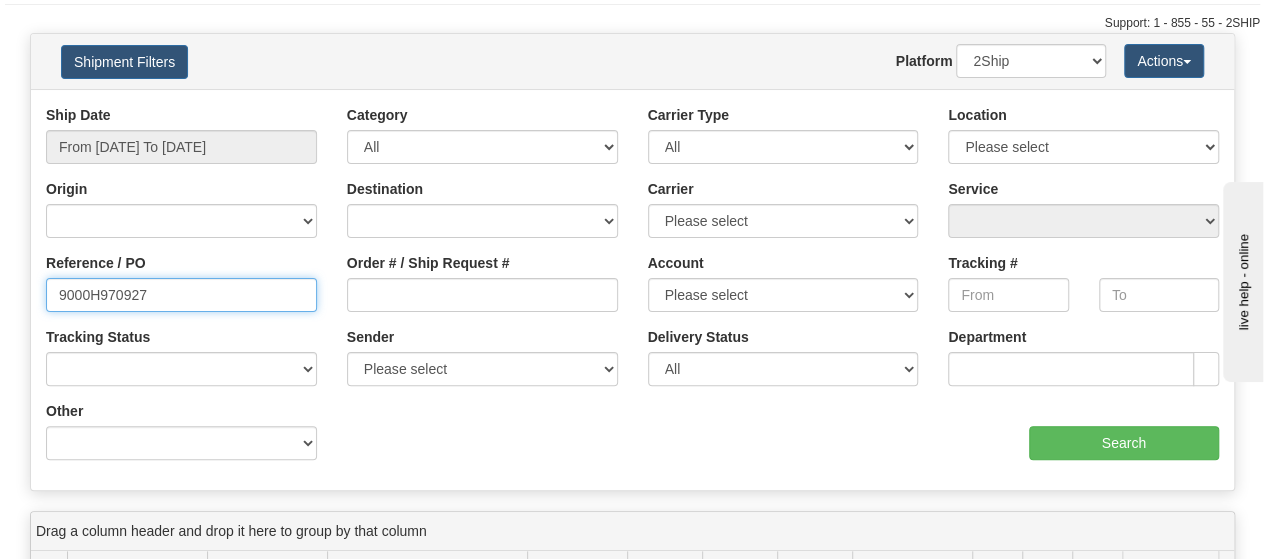 drag, startPoint x: 183, startPoint y: 294, endPoint x: 14, endPoint y: 288, distance: 169.10648 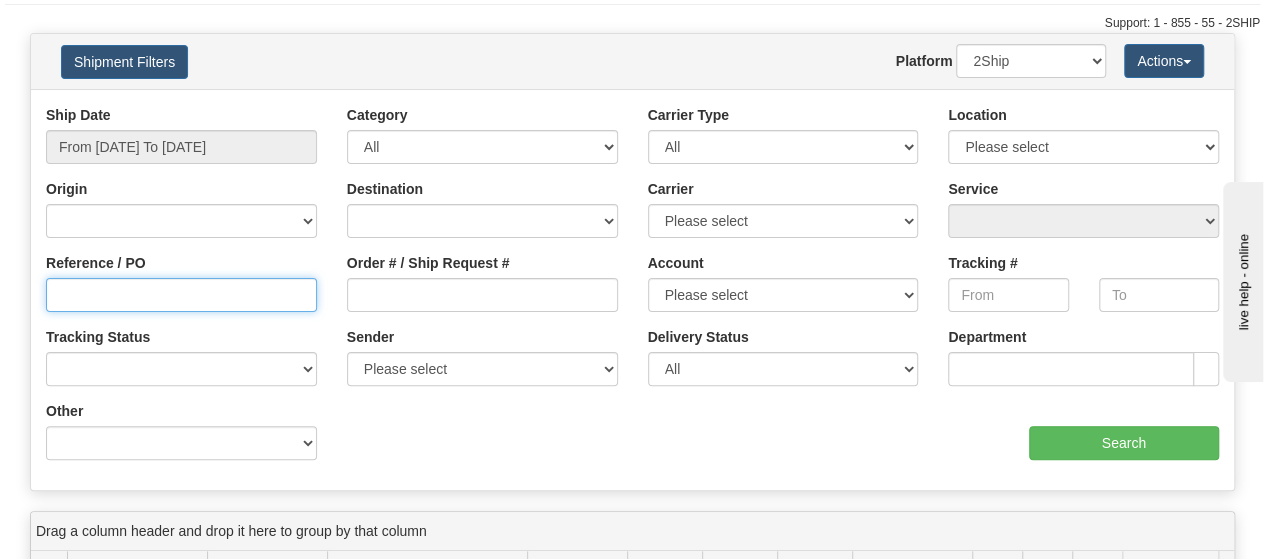 type 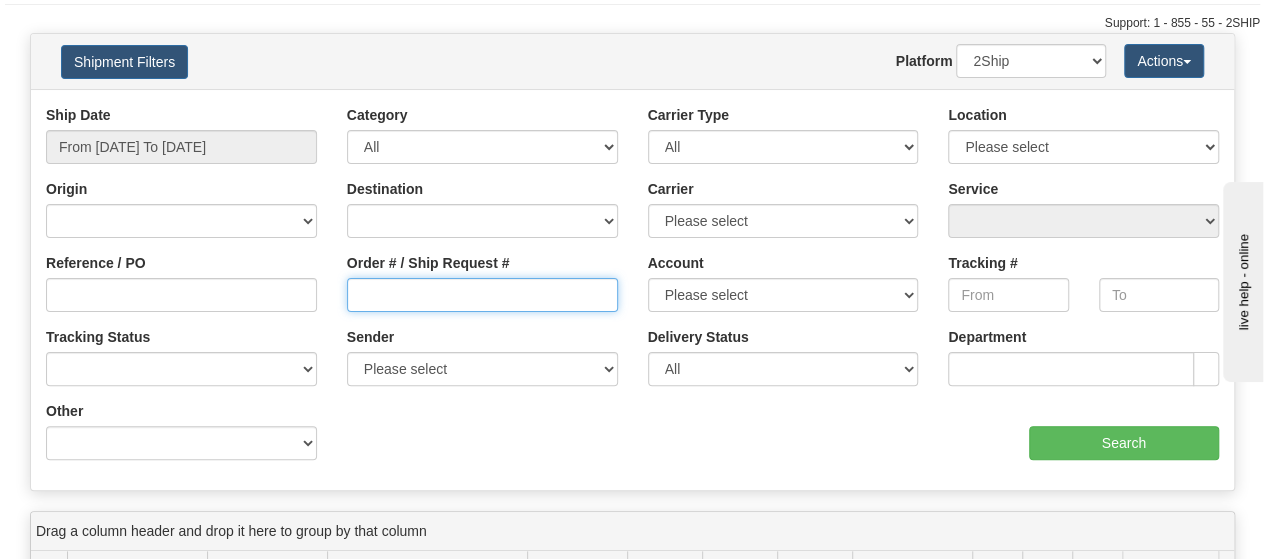 click on "Order # / Ship Request #" at bounding box center (482, 295) 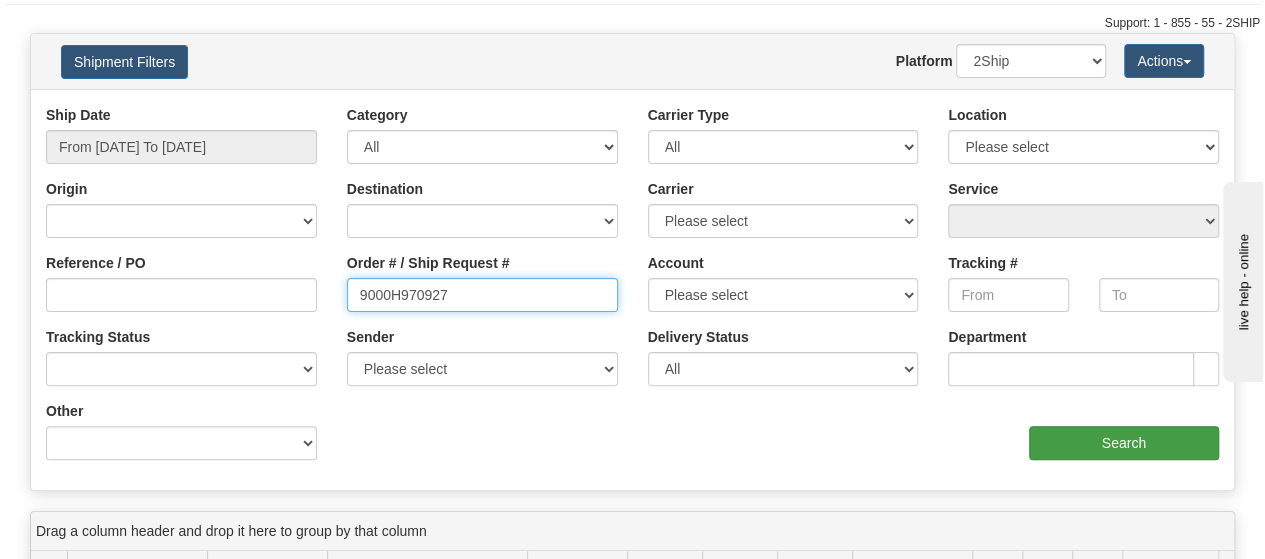 type on "9000H970927" 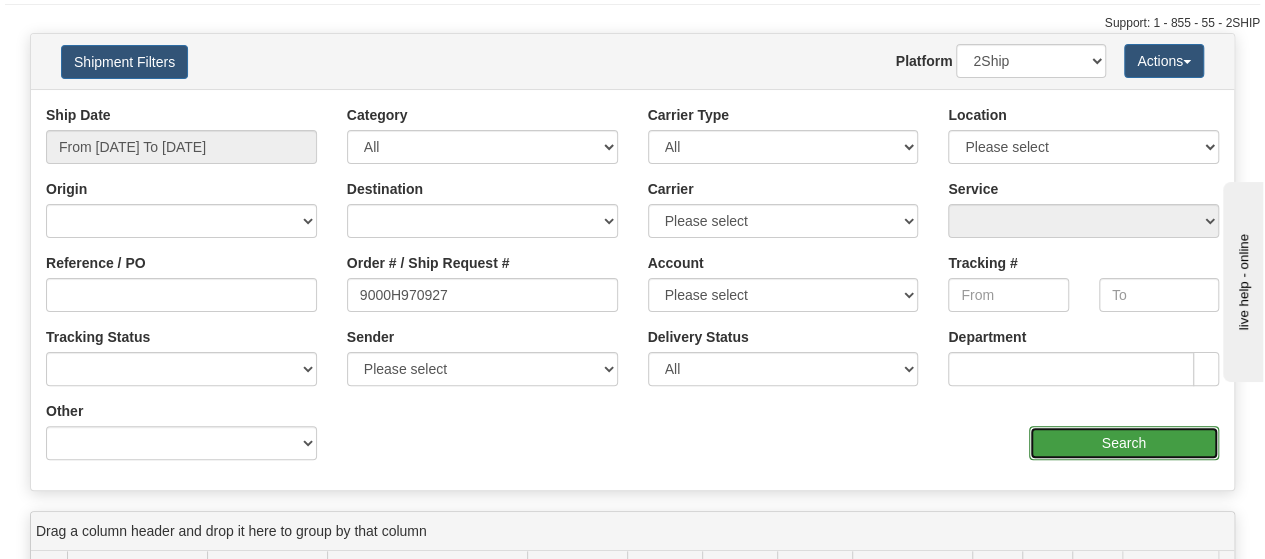 click on "Search" at bounding box center [1124, 443] 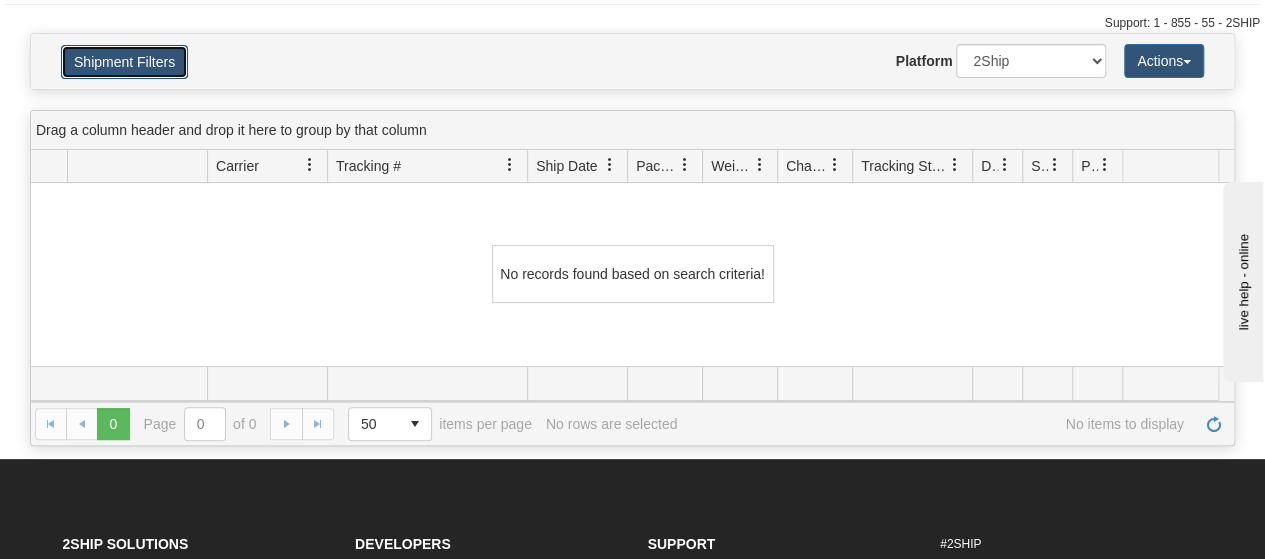 click on "Shipment Filters" at bounding box center (124, 62) 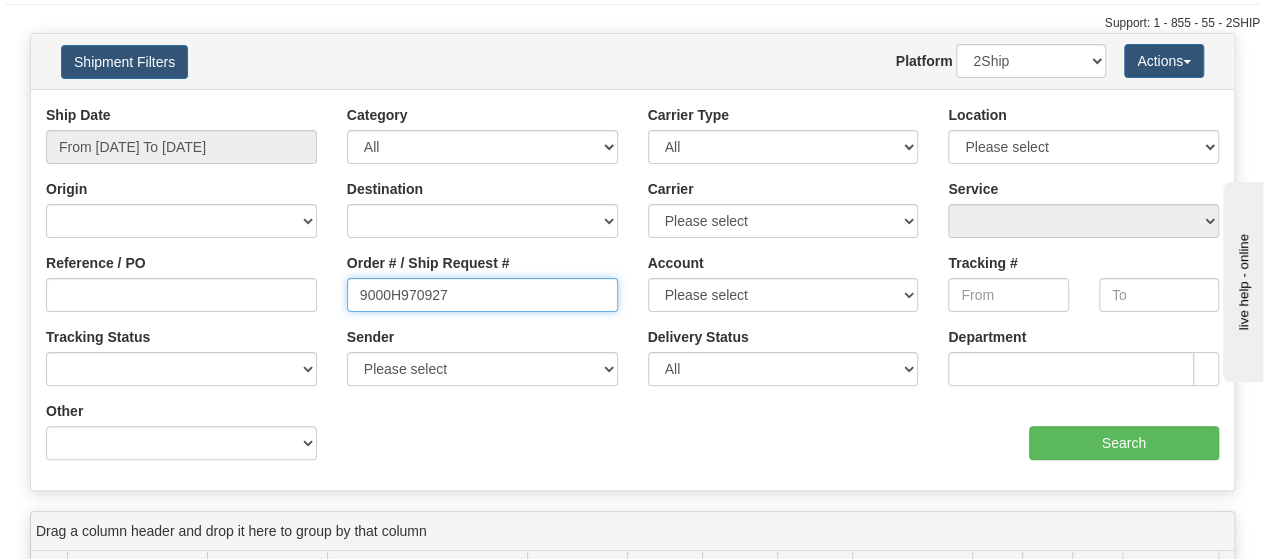 drag, startPoint x: 471, startPoint y: 291, endPoint x: 246, endPoint y: 281, distance: 225.2221 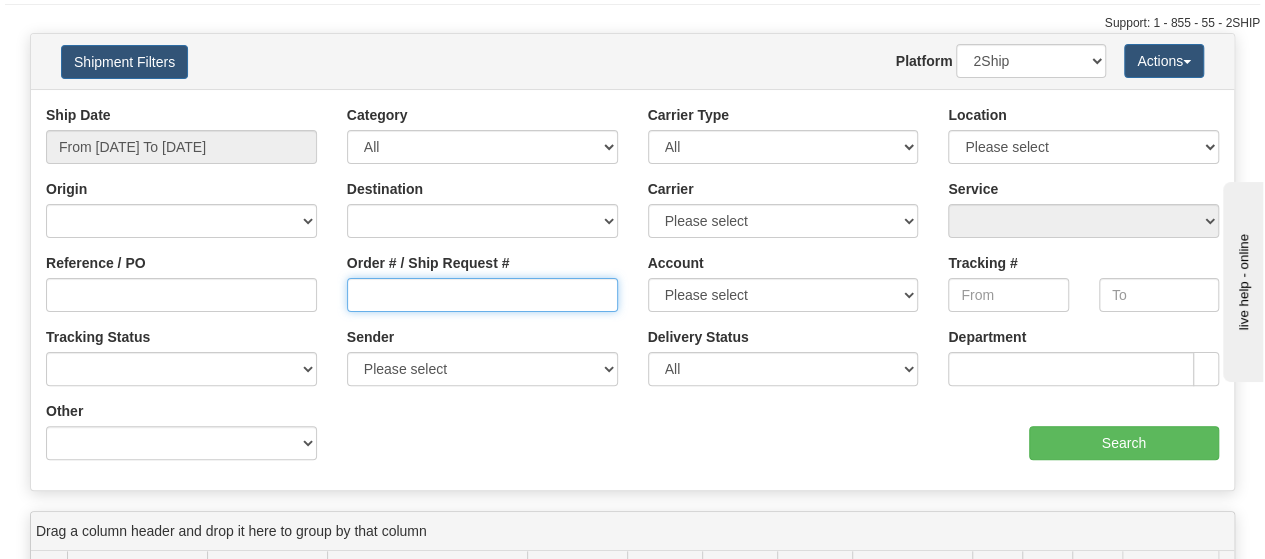 type 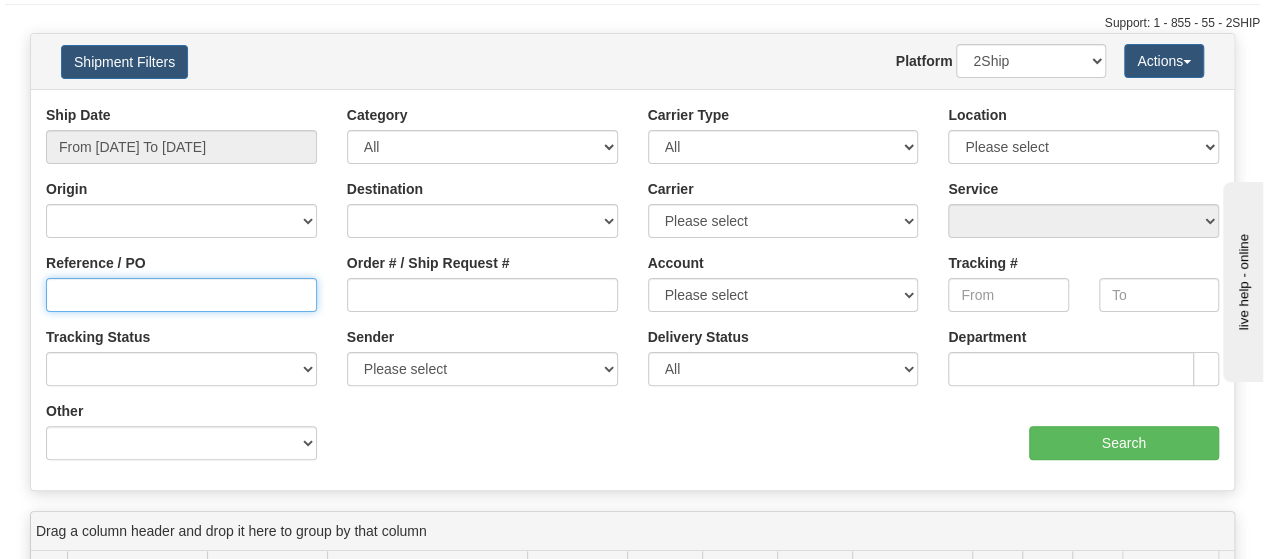 click on "Reference / PO" at bounding box center [181, 295] 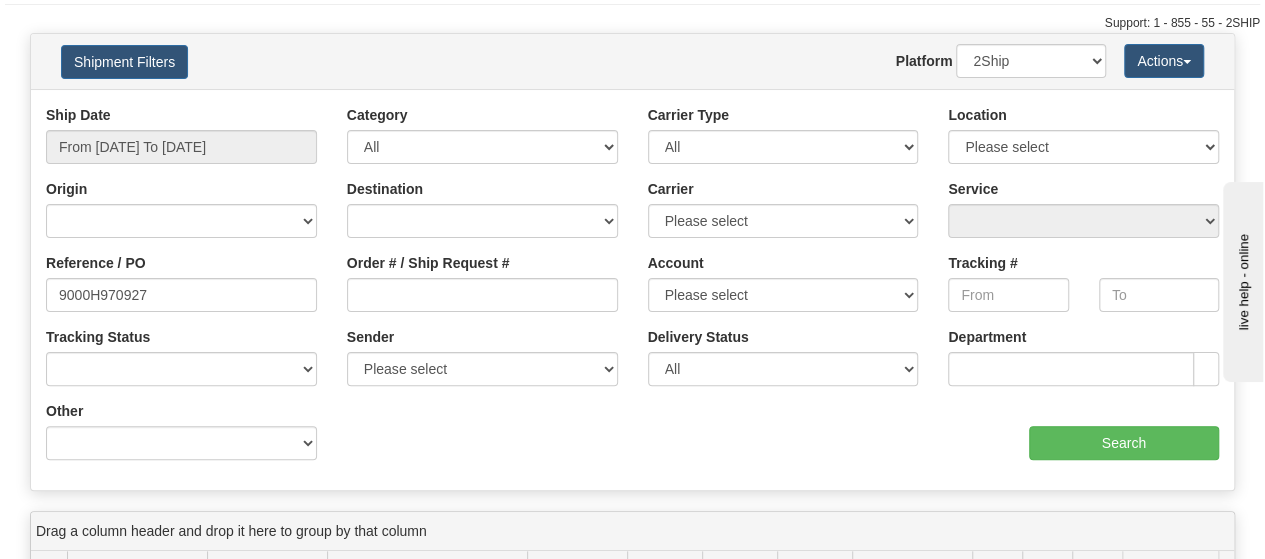 click on "aaa
Search" at bounding box center (934, 430) 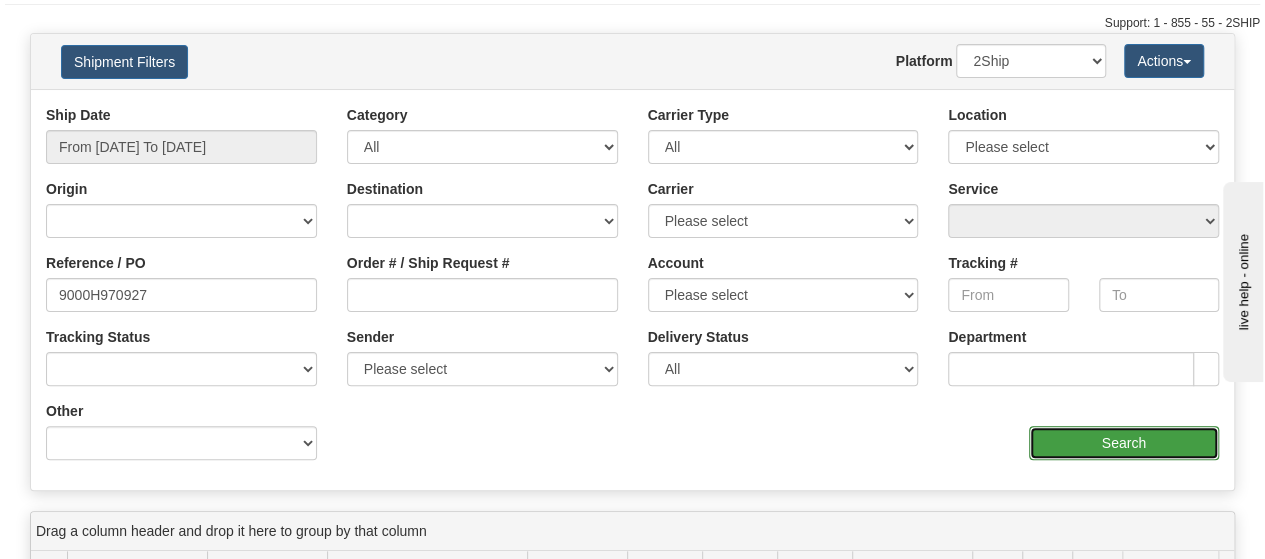 click on "Search" at bounding box center [1124, 443] 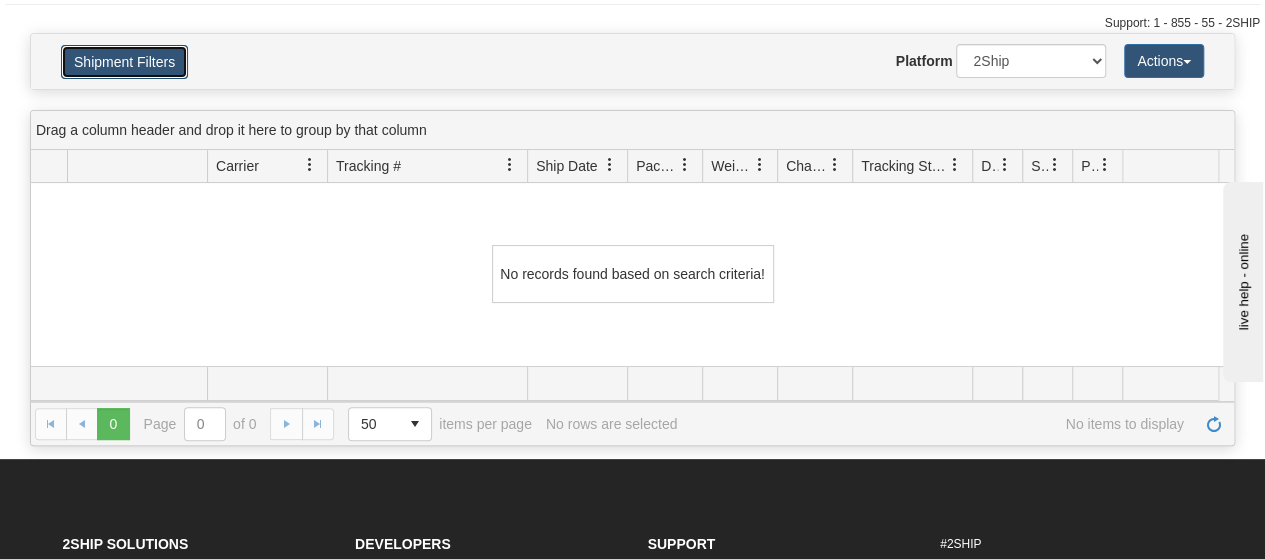 drag, startPoint x: 148, startPoint y: 63, endPoint x: 166, endPoint y: 69, distance: 18.973665 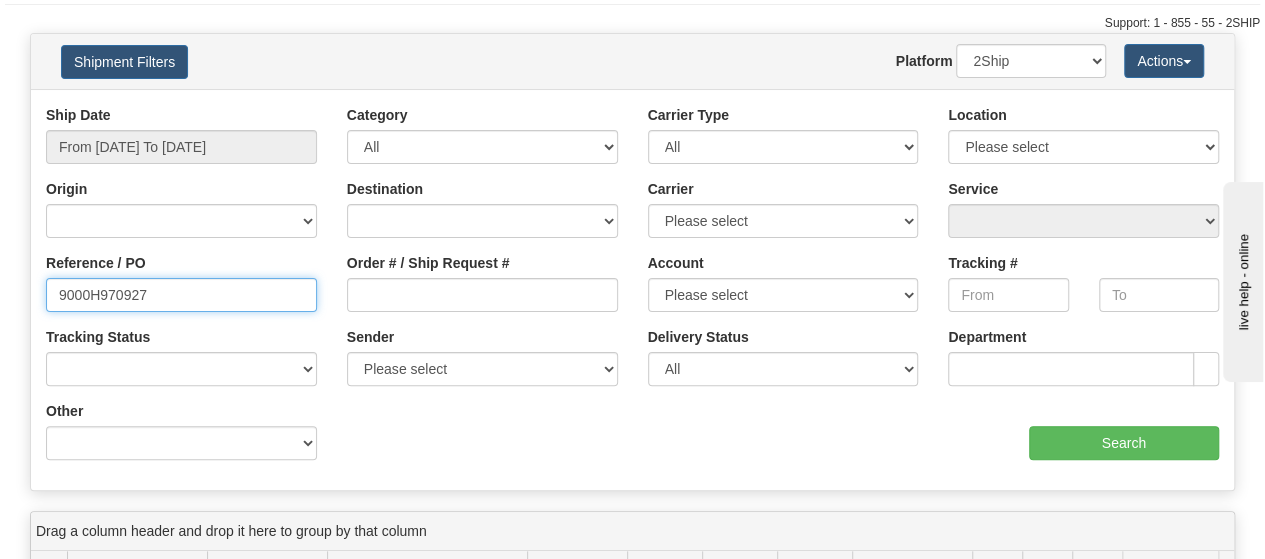 drag, startPoint x: 112, startPoint y: 299, endPoint x: -4, endPoint y: 299, distance: 116 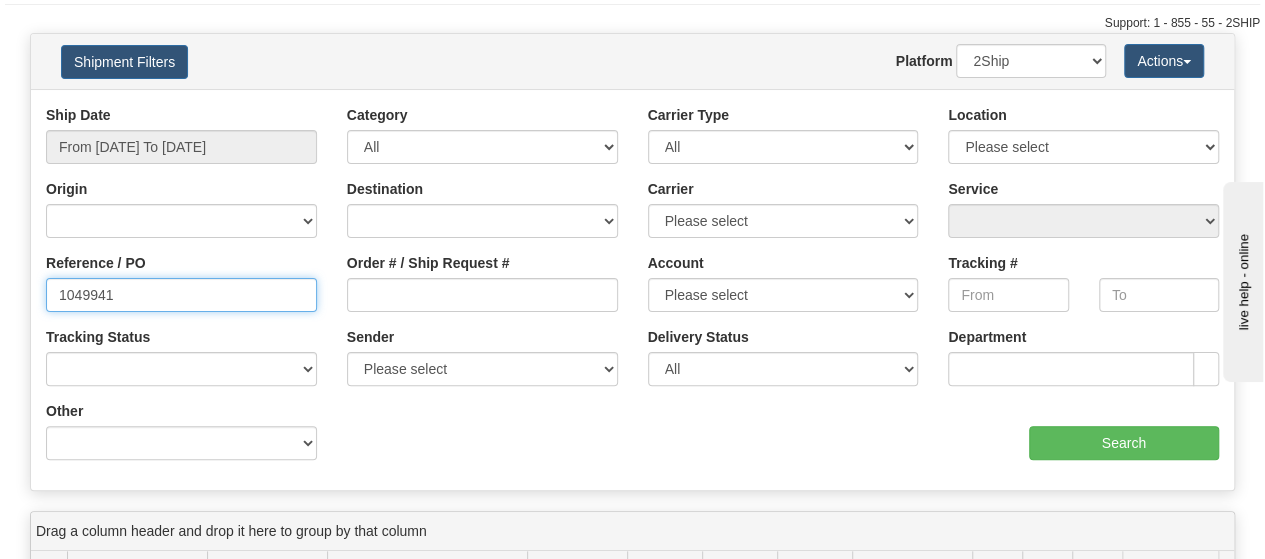 type on "1049941" 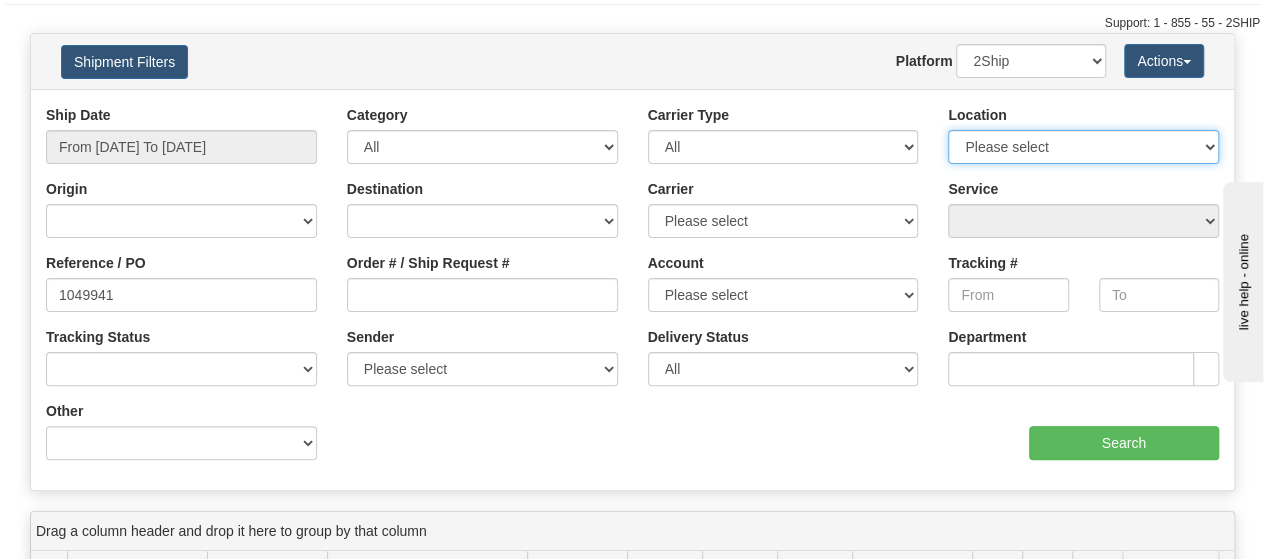 click on "Please select Old Toronto DC 921 922 93 94 97 390 915 916 98 902 95 96 90 91 92 901 JERTE SUP BLU PRIMU BECO CATH 951 914 REFF IMRU DUVET COMO MONA SHEEX TUCK DORIN MAJIN LUINC JASZ XCELL 9009 SINCA 917 Ameriwood DC SSNOW 300 931 OLD300 - DONT LINK USERS 5800 5900 CASPC END HUSHB ORTH NEXE SLE FASUS HUSHD BEDDN National Focus Distribution Inc" at bounding box center (1083, 147) 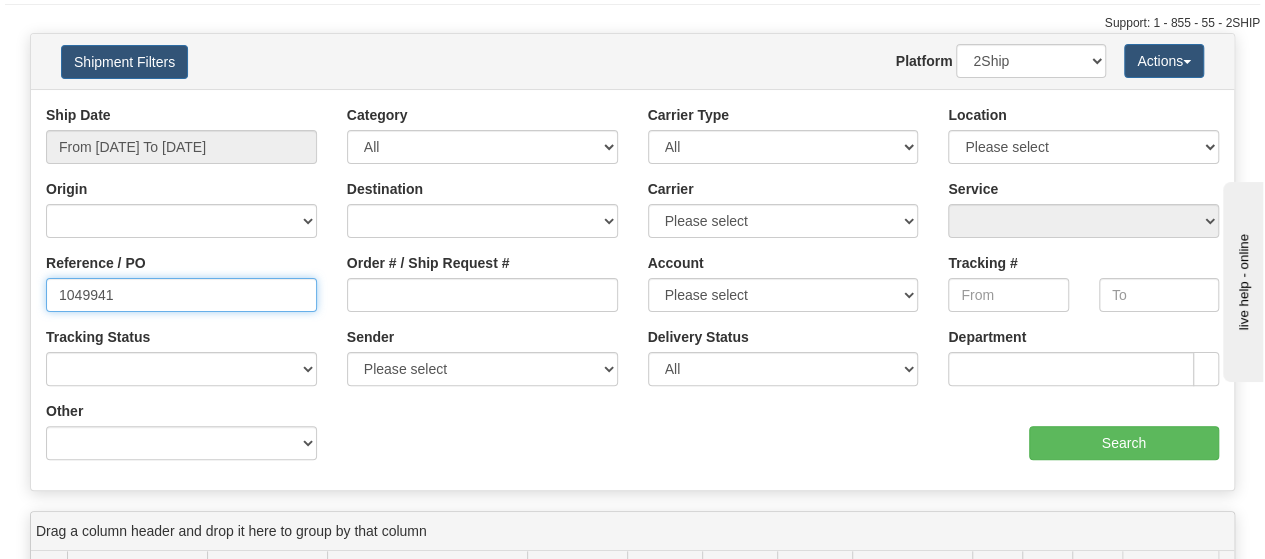 drag, startPoint x: 163, startPoint y: 293, endPoint x: 37, endPoint y: 297, distance: 126.06348 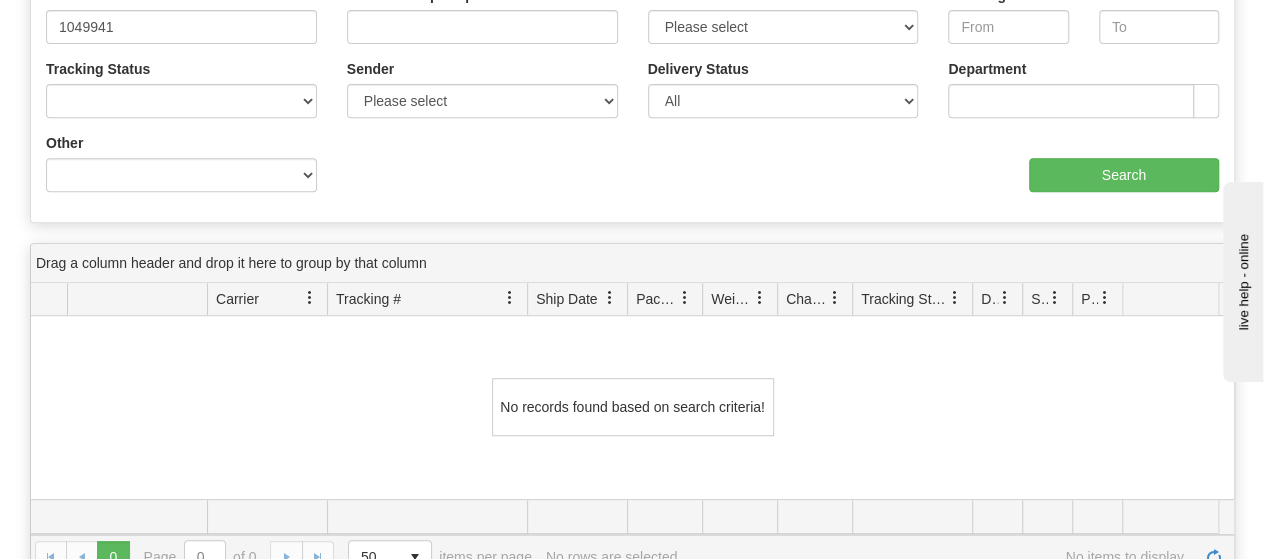 scroll, scrollTop: 400, scrollLeft: 0, axis: vertical 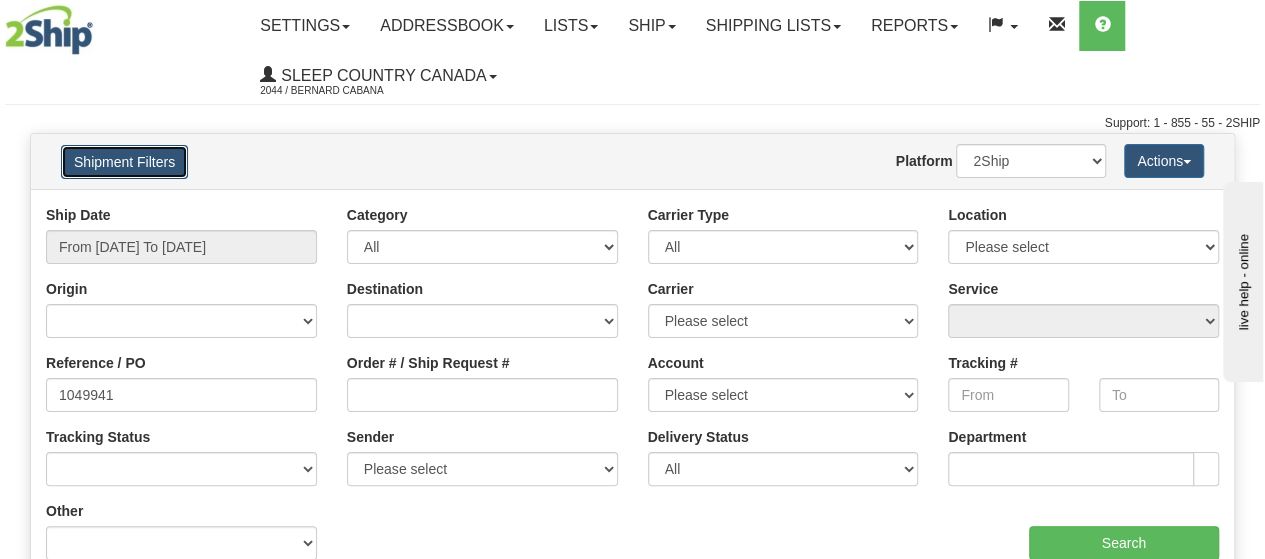 click on "Shipment Filters" at bounding box center [124, 162] 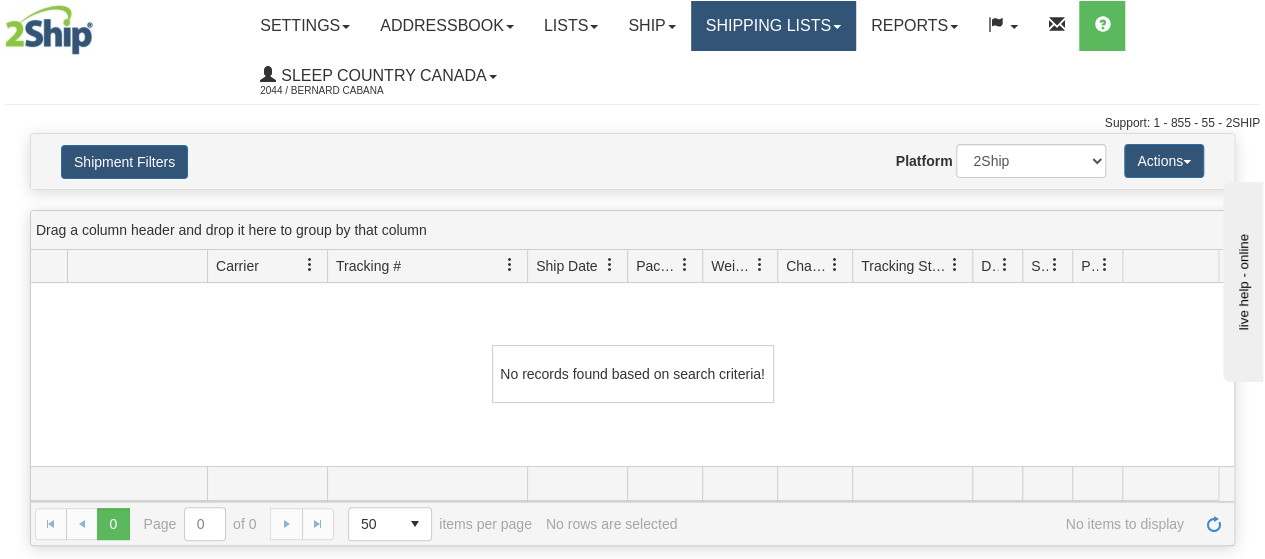 click on "Shipping lists" at bounding box center [773, 26] 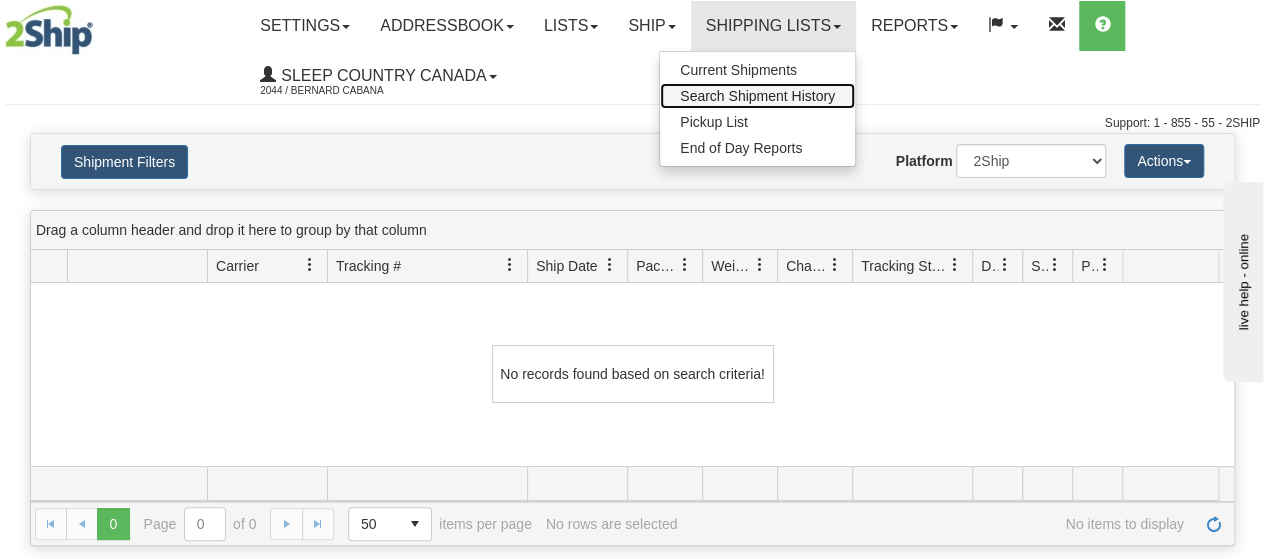 click on "Search Shipment History" at bounding box center [757, 96] 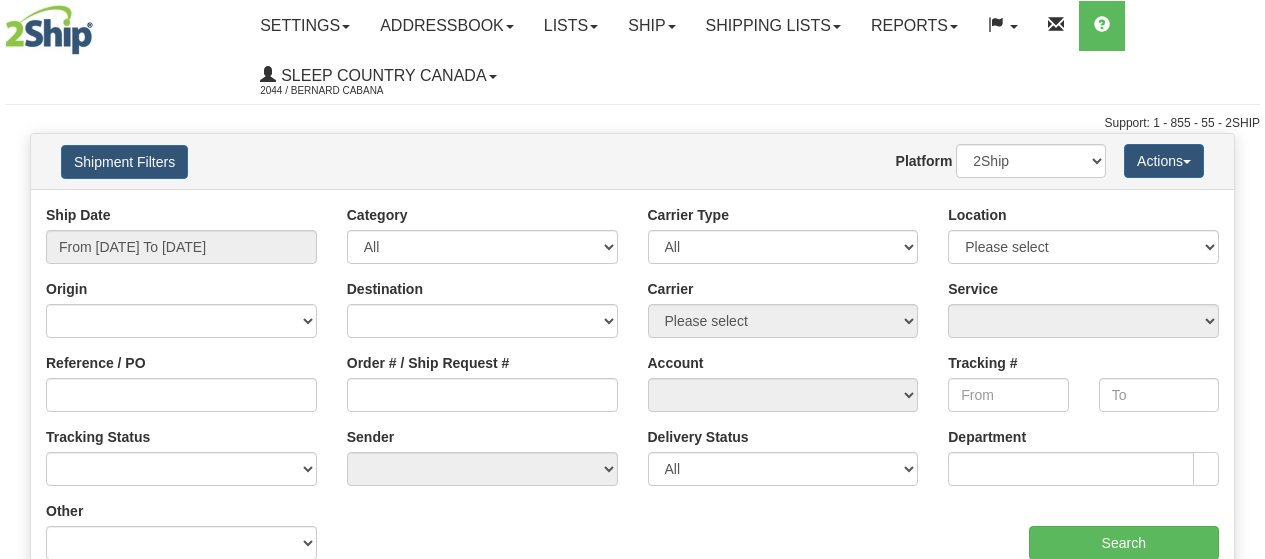 scroll, scrollTop: 0, scrollLeft: 0, axis: both 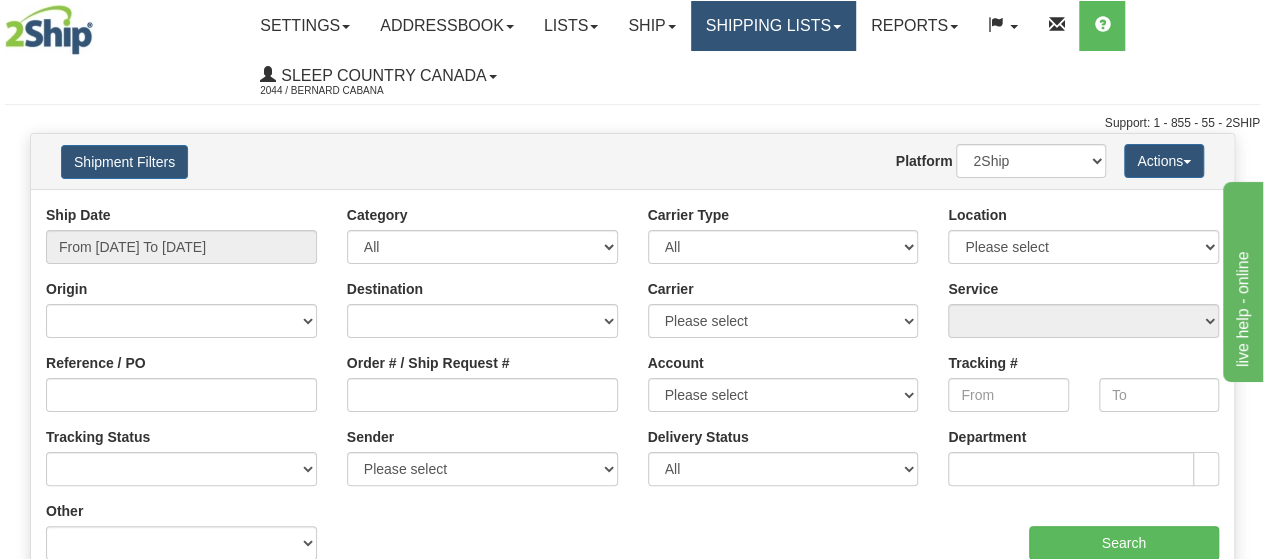 click on "Shipping lists" at bounding box center [773, 26] 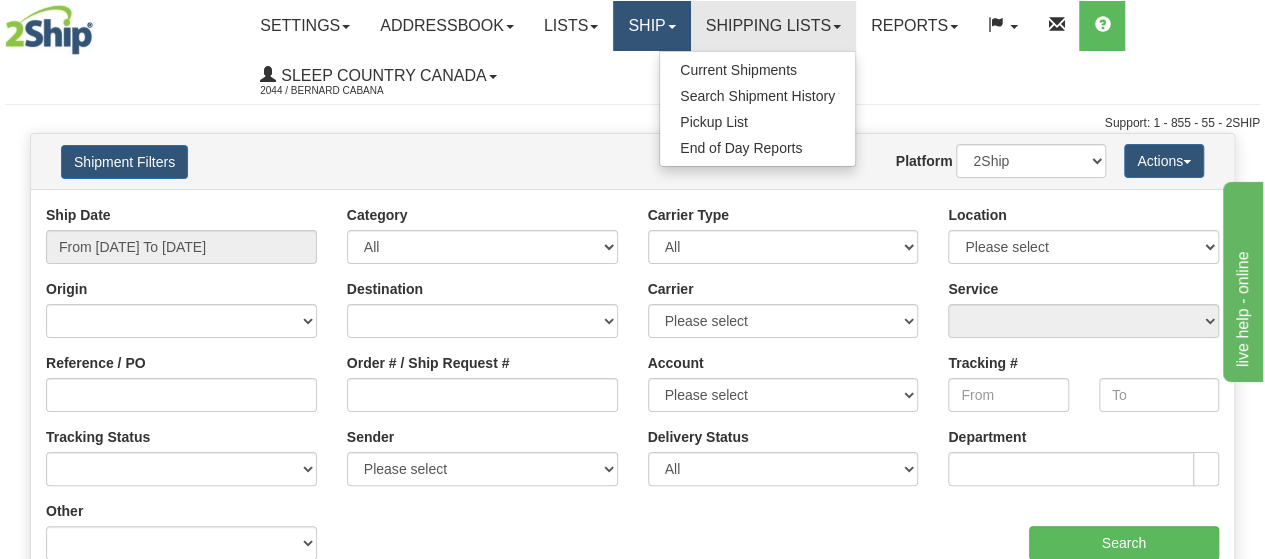 click on "Ship" at bounding box center (651, 26) 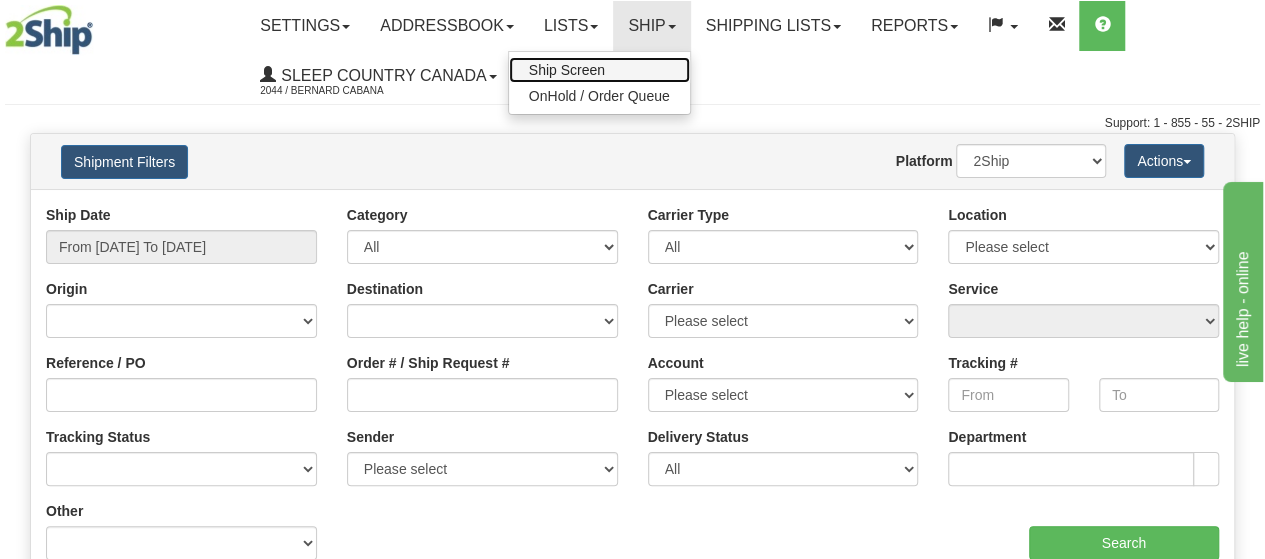 click on "Ship Screen" at bounding box center [567, 70] 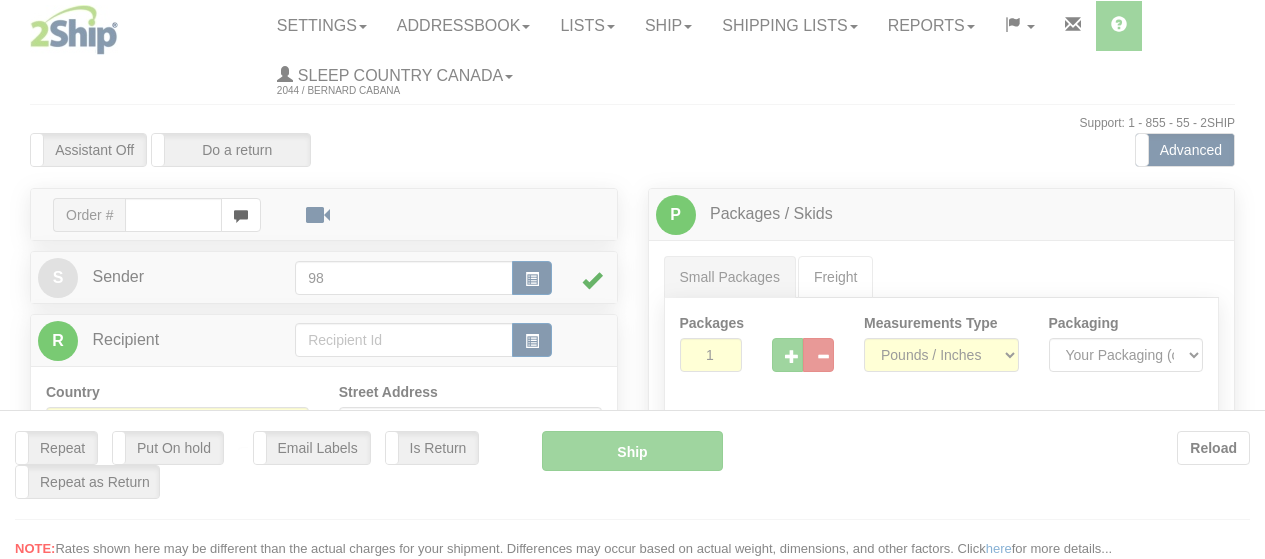 scroll, scrollTop: 0, scrollLeft: 0, axis: both 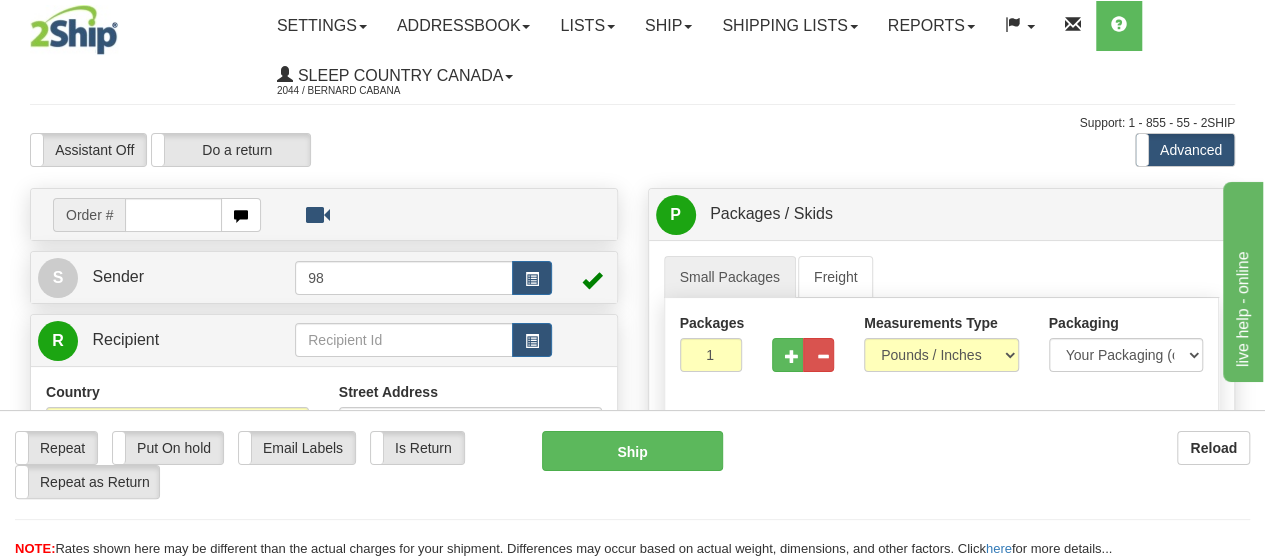click at bounding box center [173, 215] 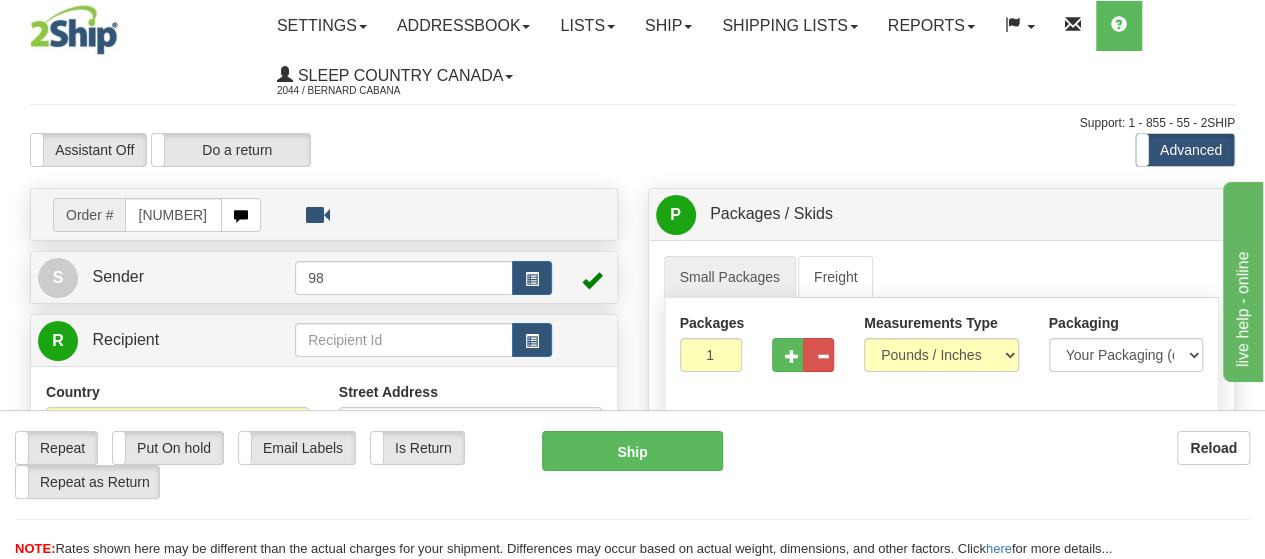 type on "[NUMBER]" 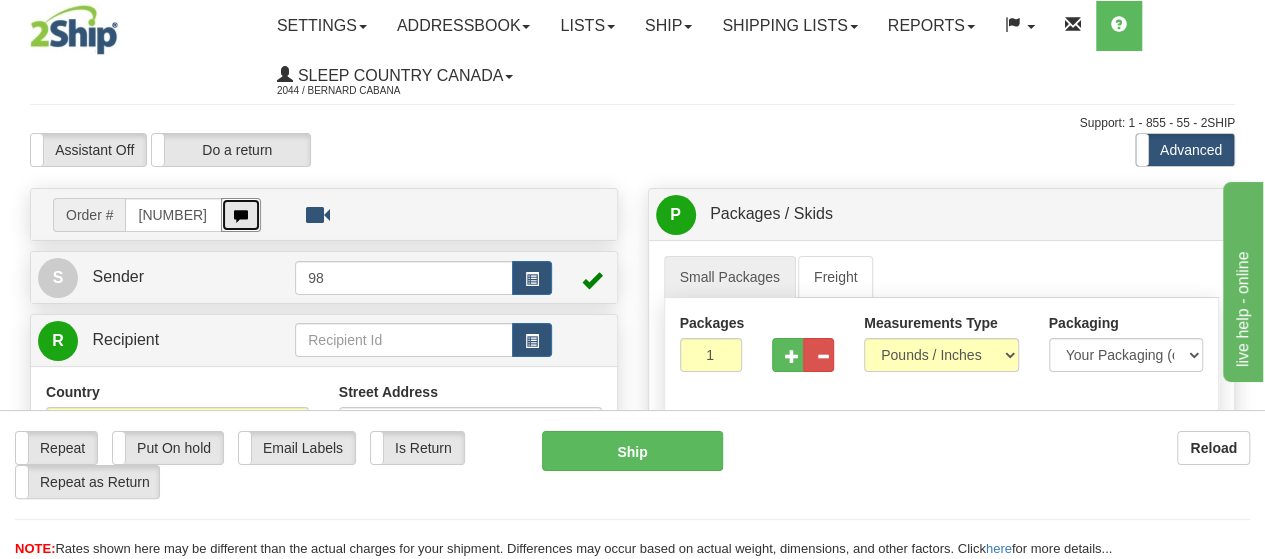 type 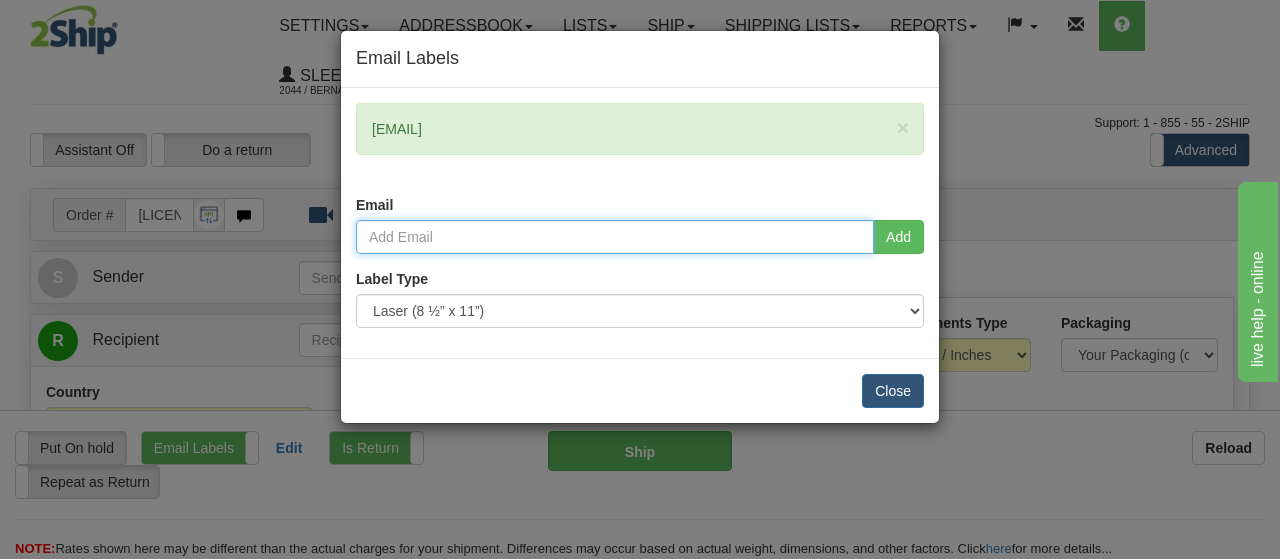 click at bounding box center [615, 237] 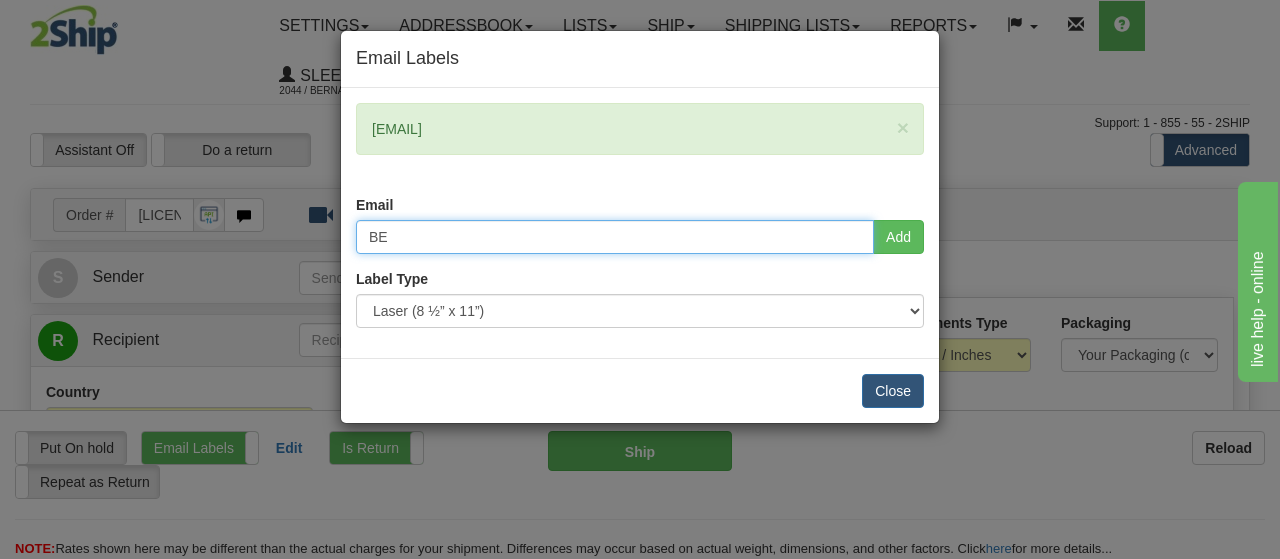 type on "B" 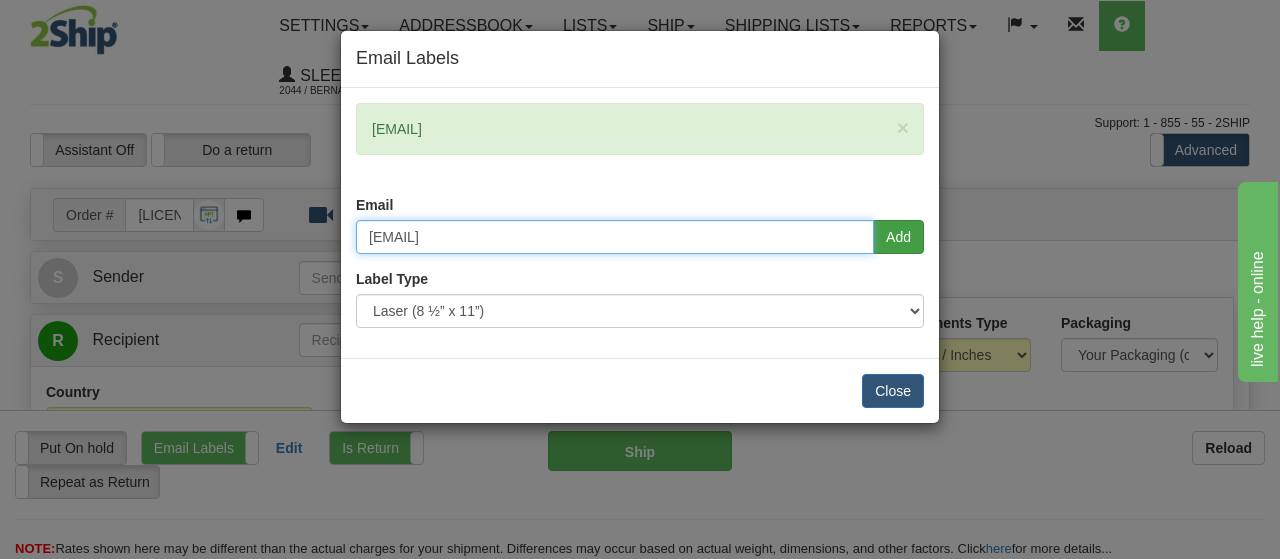 type on "bernard.cabana@dormezvous.com" 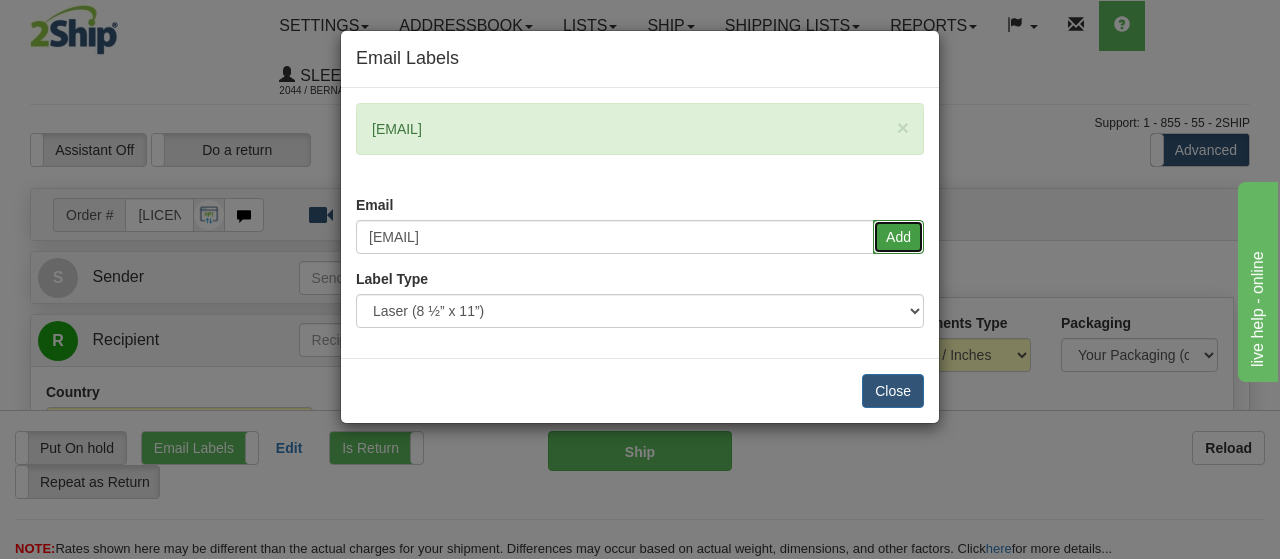 click on "Add" at bounding box center [898, 237] 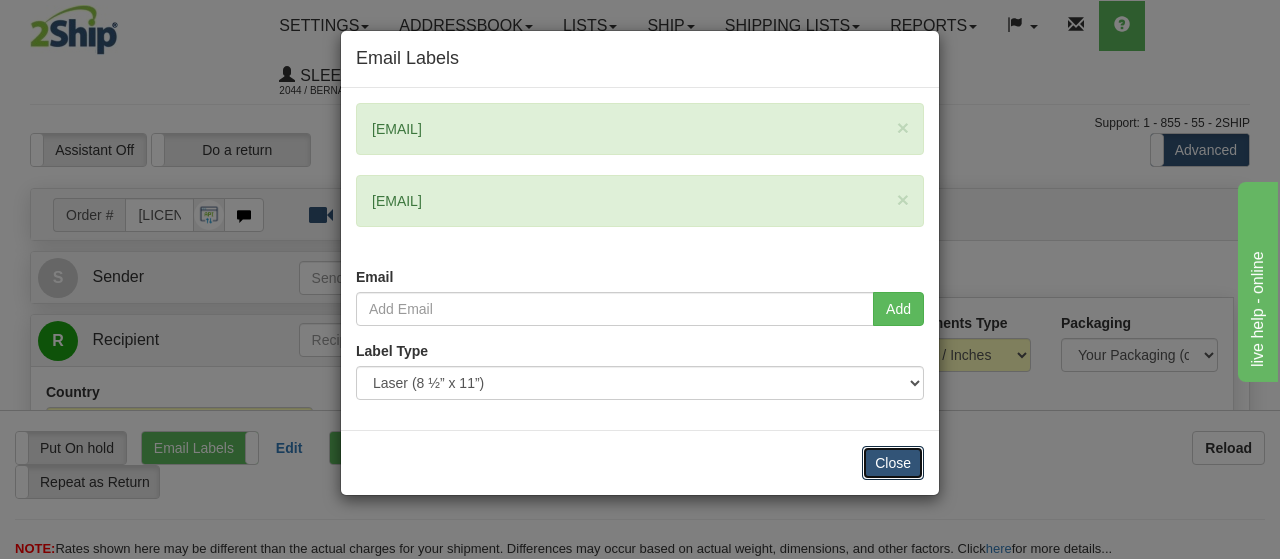 drag, startPoint x: 890, startPoint y: 455, endPoint x: 858, endPoint y: 399, distance: 64.49806 